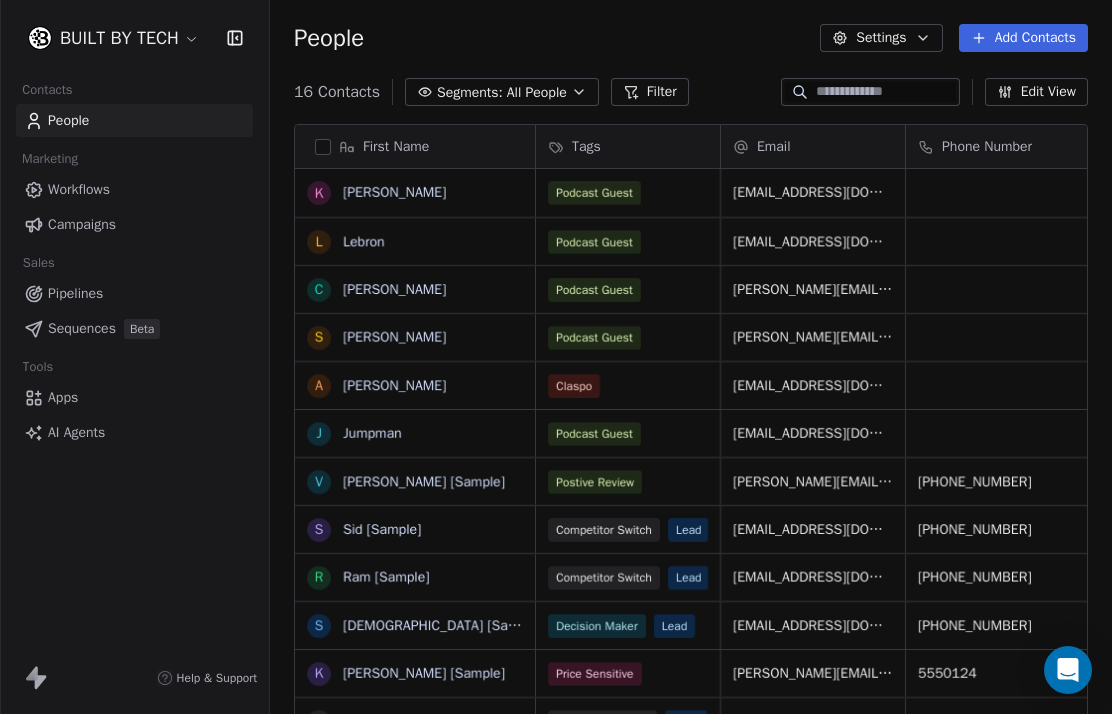 scroll, scrollTop: 80, scrollLeft: 0, axis: vertical 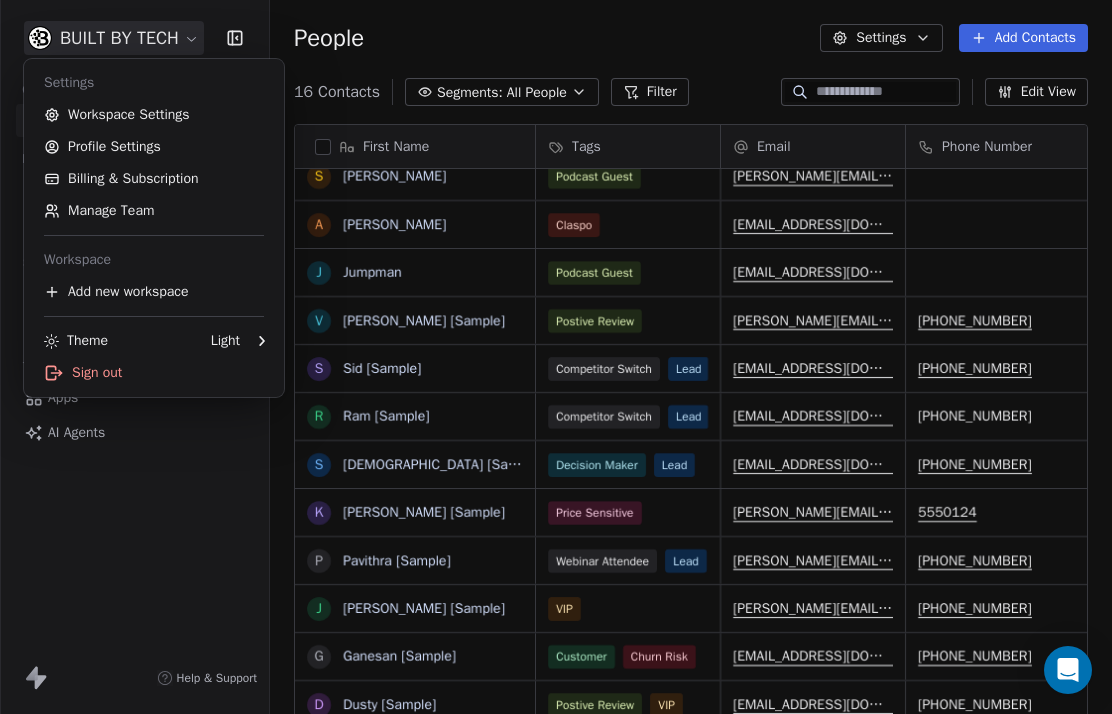 click on "Workspace Settings" at bounding box center (154, 115) 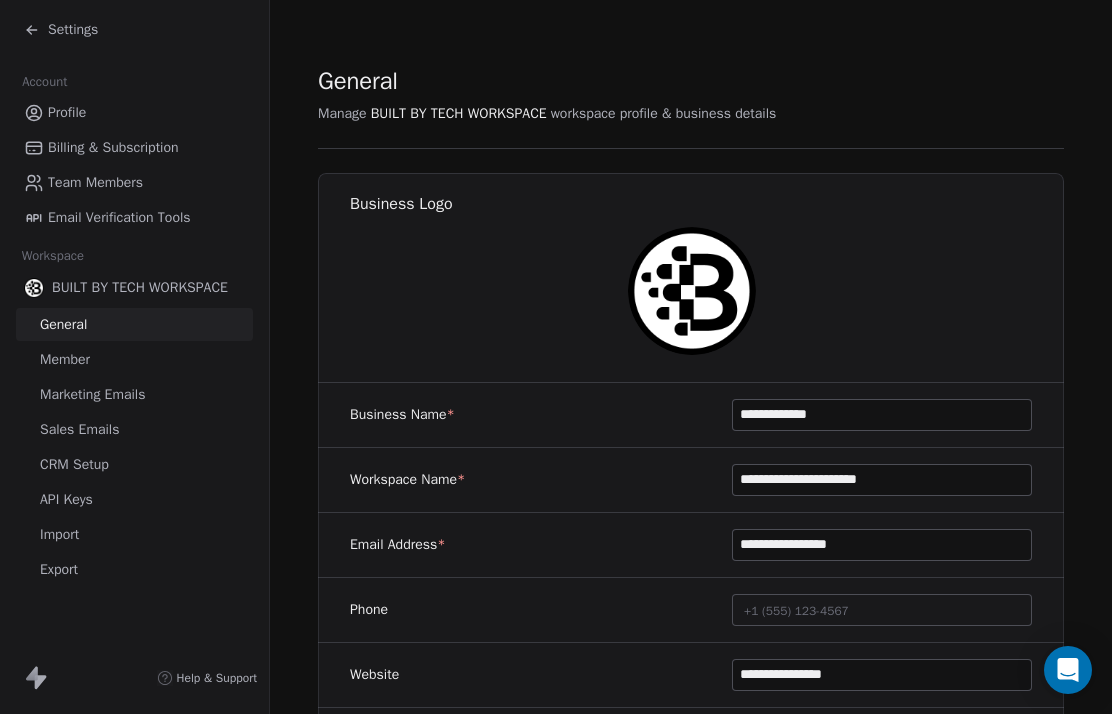 click on "API Keys" at bounding box center [66, 499] 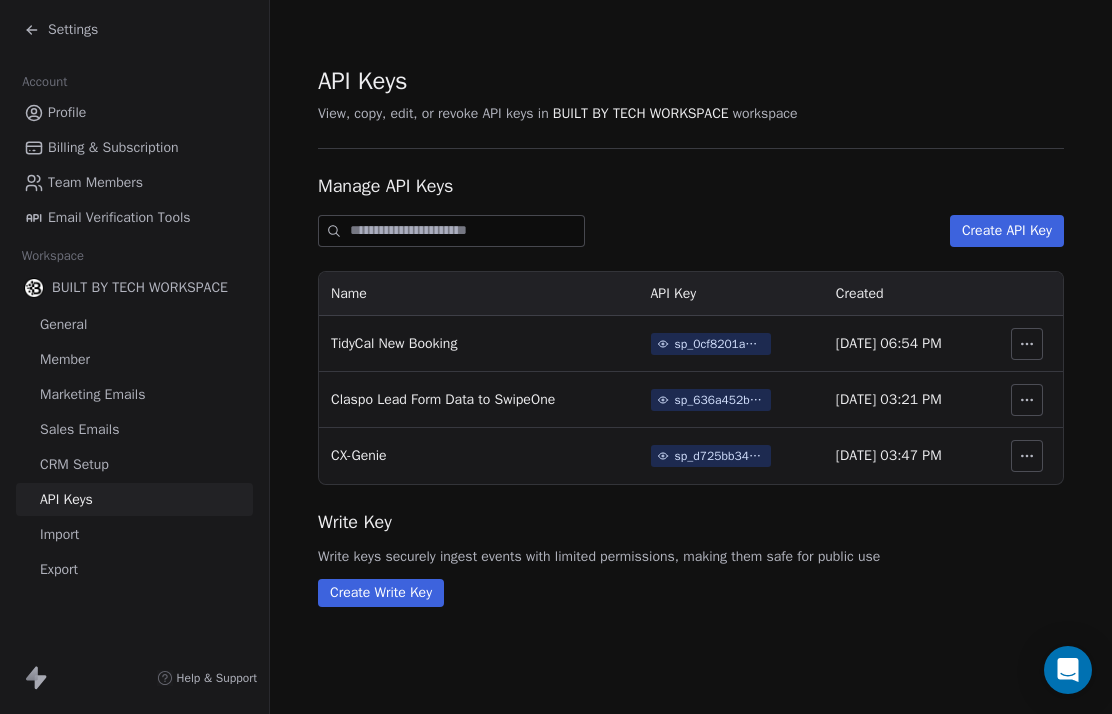 click at bounding box center (1027, 456) 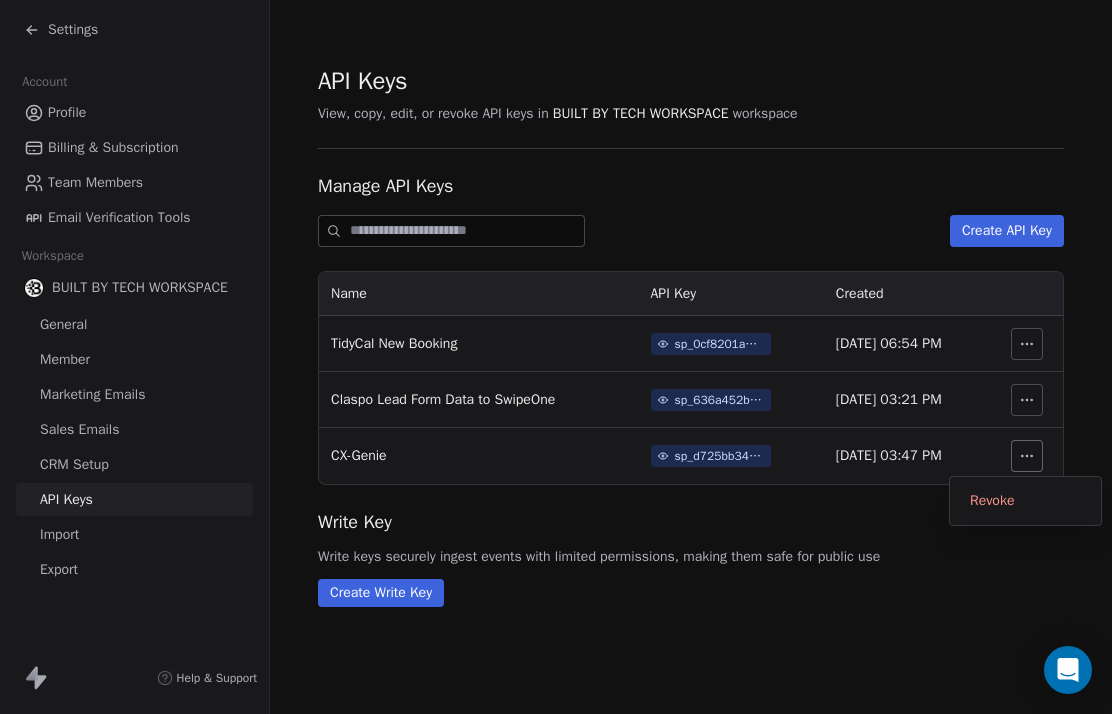 click on "Create Write Key" at bounding box center (691, 593) 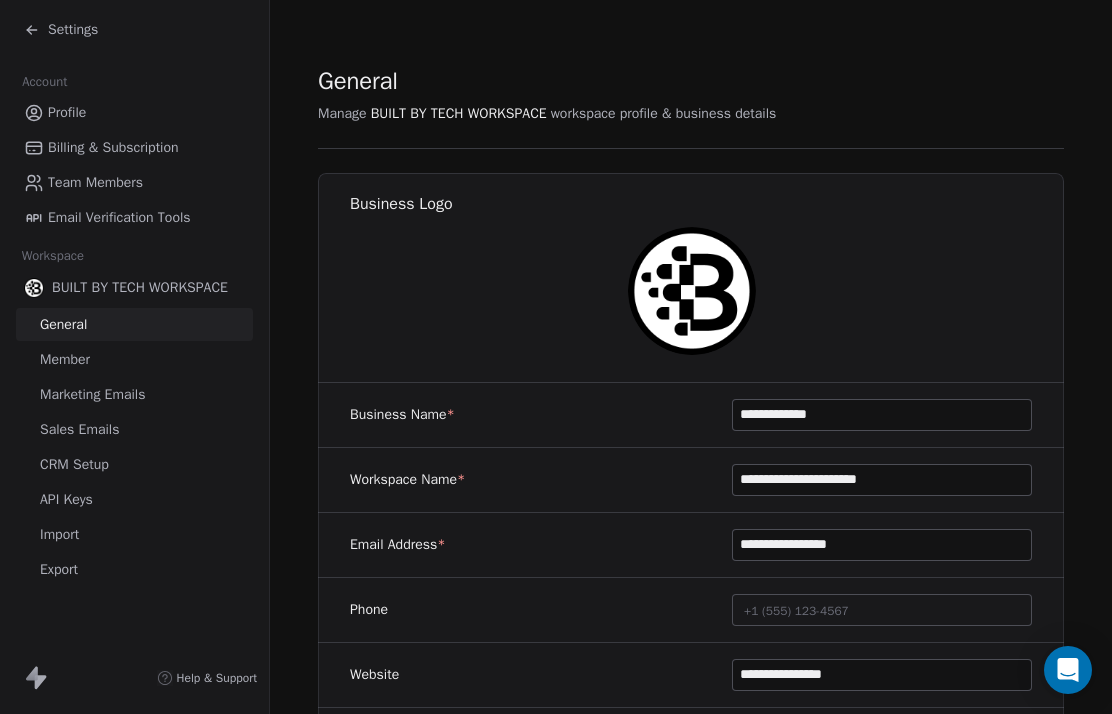 click 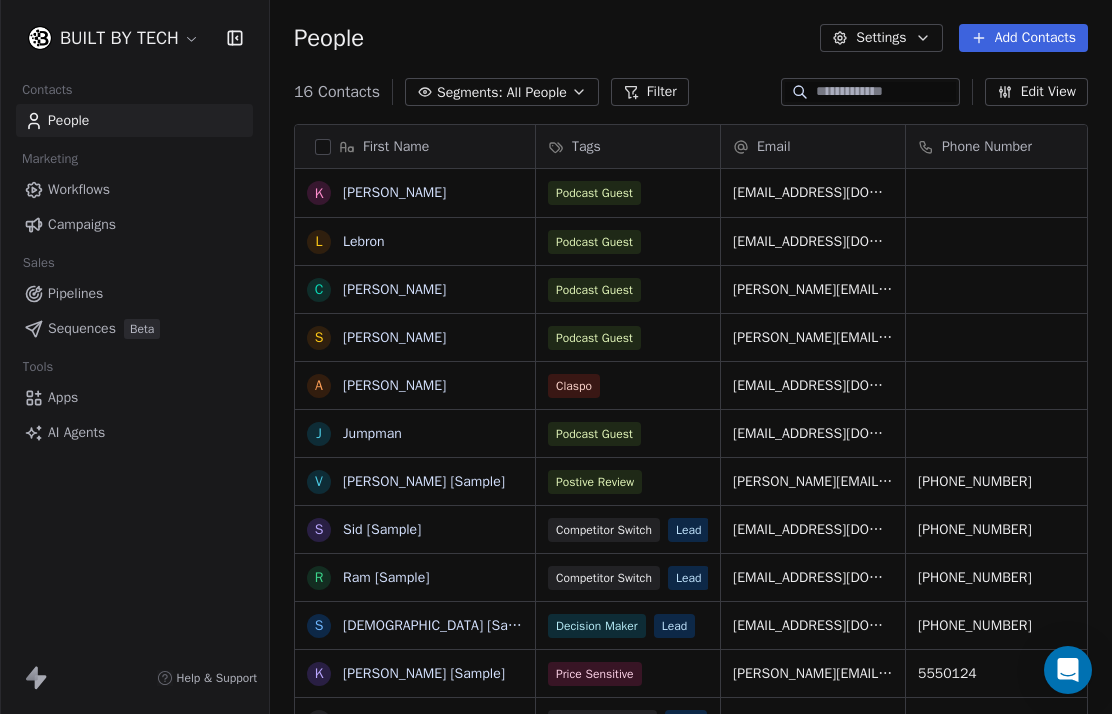 scroll, scrollTop: 161, scrollLeft: 0, axis: vertical 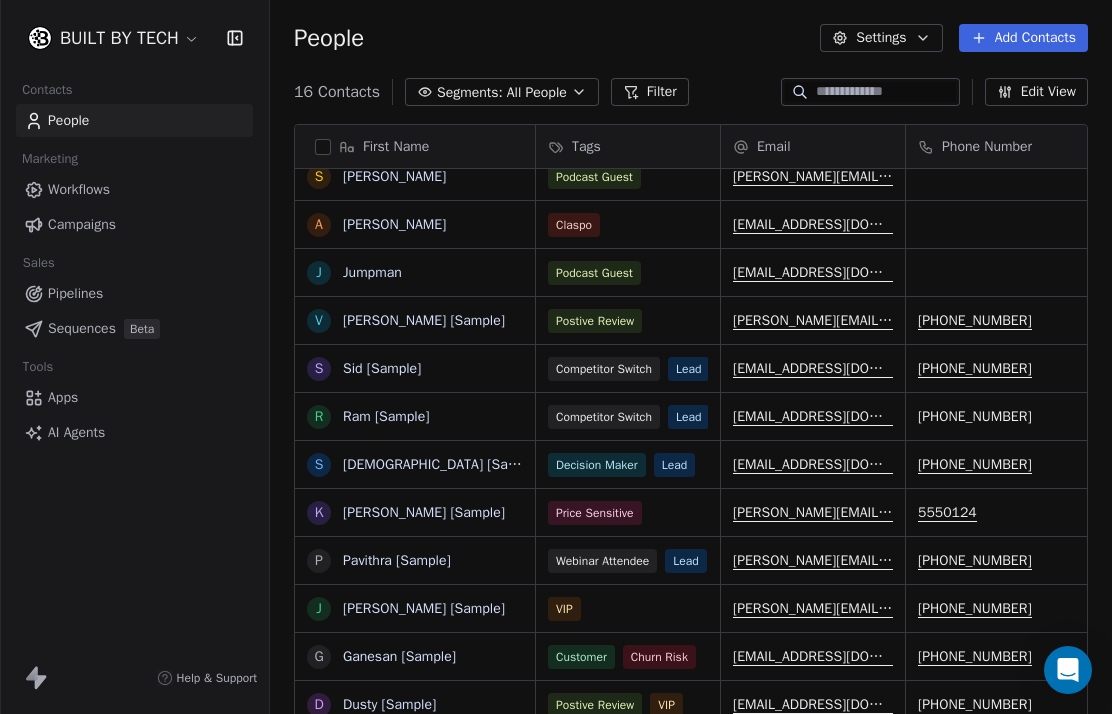 click 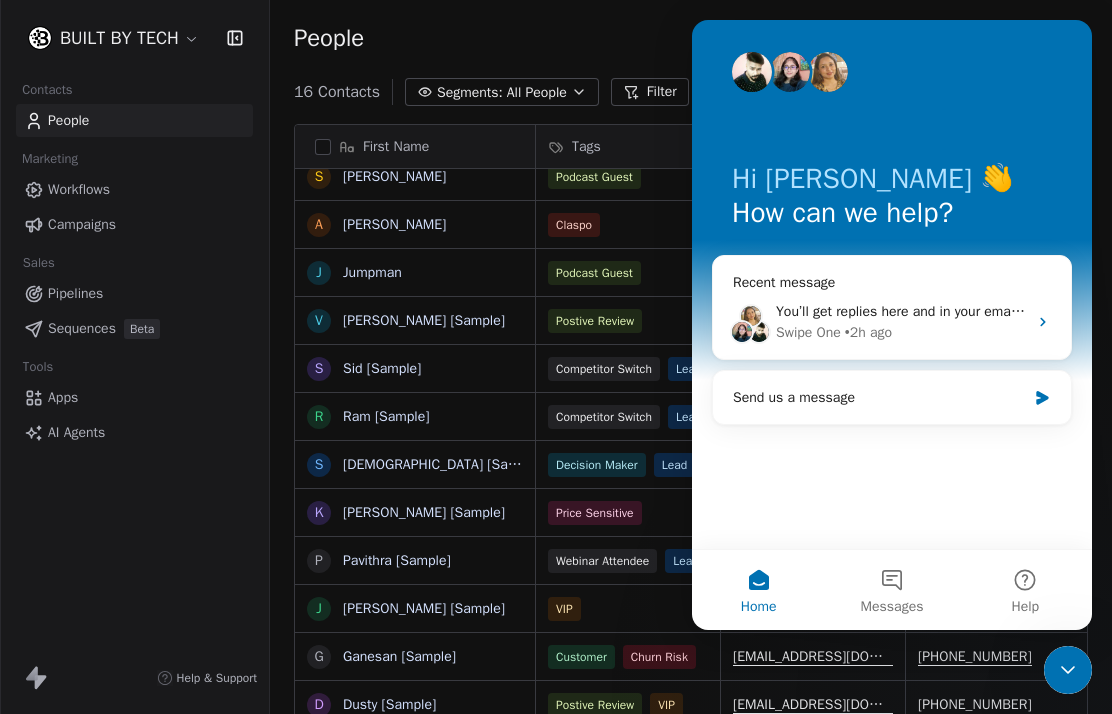 scroll, scrollTop: 0, scrollLeft: 0, axis: both 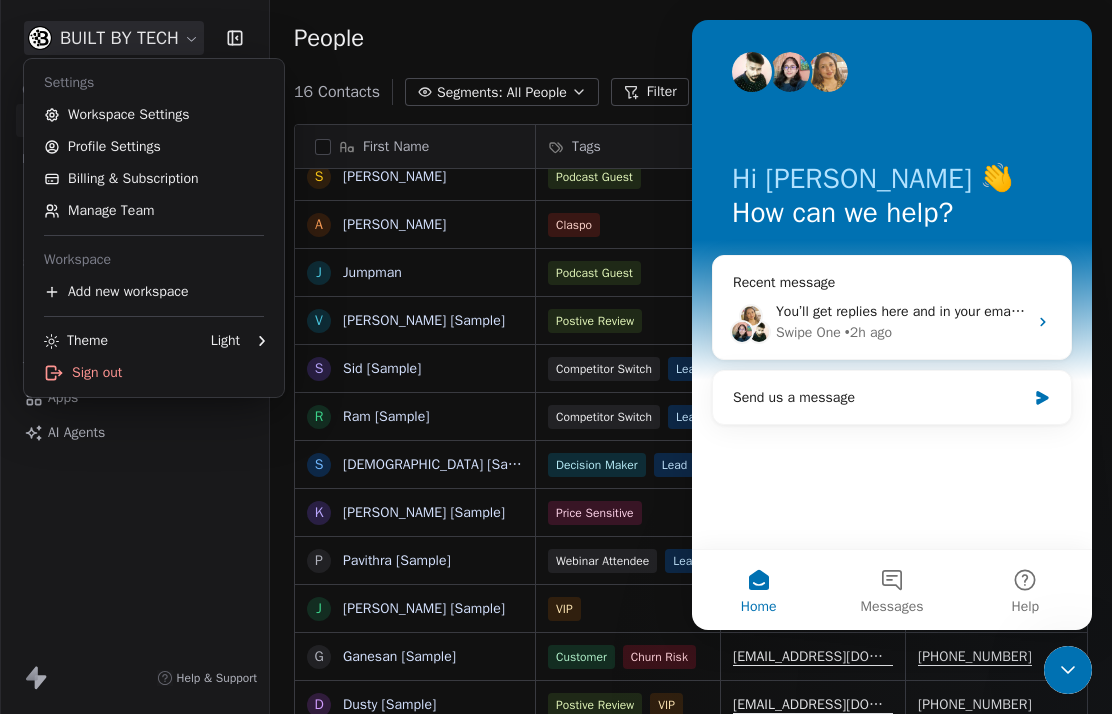 click on "BUILT BY TECH Contacts People Marketing Workflows Campaigns Sales Pipelines Sequences Beta Tools Apps AI Agents Help & Support People Settings  Add Contacts 16 Contacts Segments: All People Filter  Edit View Tag Add to Sequence Export First Name K [PERSON_NAME] C [PERSON_NAME] S [PERSON_NAME] a [PERSON_NAME] Jumpman V [PERSON_NAME] [Sample] S [PERSON_NAME] [Sample] [PERSON_NAME] [Sample] S [PERSON_NAME] [[PERSON_NAME]] K [PERSON_NAME] [Sample] P [PERSON_NAME] [Sample] [PERSON_NAME] [Sample] [PERSON_NAME] [Sample] D Dusty [Sample] C [PERSON_NAME] [Sample] Tags Email Phone Number Country Website Job Title Podcast Guest [EMAIL_ADDRESS][DOMAIN_NAME] Podcast Guest [EMAIL_ADDRESS][DOMAIN_NAME] Podcast Guest [PERSON_NAME][EMAIL_ADDRESS][DOMAIN_NAME] Podcast Guest [PERSON_NAME][EMAIL_ADDRESS][DOMAIN_NAME] Claspo [EMAIL_ADDRESS][DOMAIN_NAME] Podcast Guest [EMAIL_ADDRESS][DOMAIN_NAME] Postive Review [PERSON_NAME][EMAIL_ADDRESS][DOMAIN_NAME] [PHONE_NUMBER] [GEOGRAPHIC_DATA] [DOMAIN_NAME] Managing Director Competitor Switch Lead [EMAIL_ADDRESS][DOMAIN_NAME] [PHONE_NUMBER] United States [DOMAIN_NAME] Director of Operations Competitor Switch Lead [EMAIL_ADDRESS][DOMAIN_NAME] Portugal CEO" at bounding box center [556, 357] 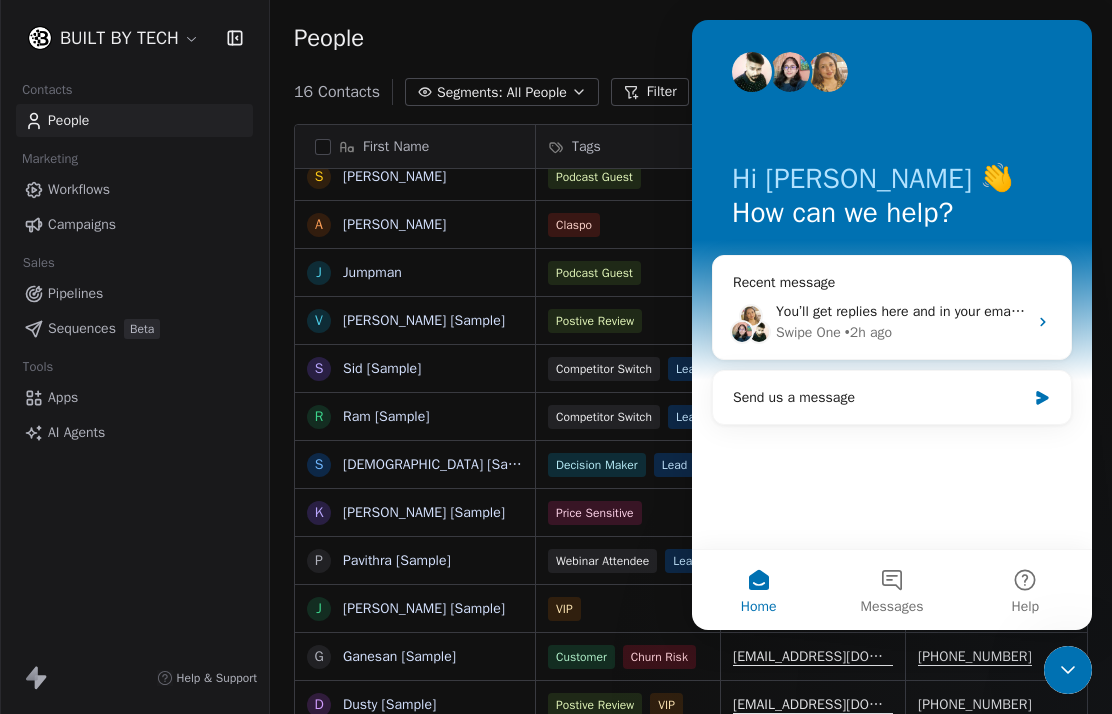 click on "Help" at bounding box center (1025, 590) 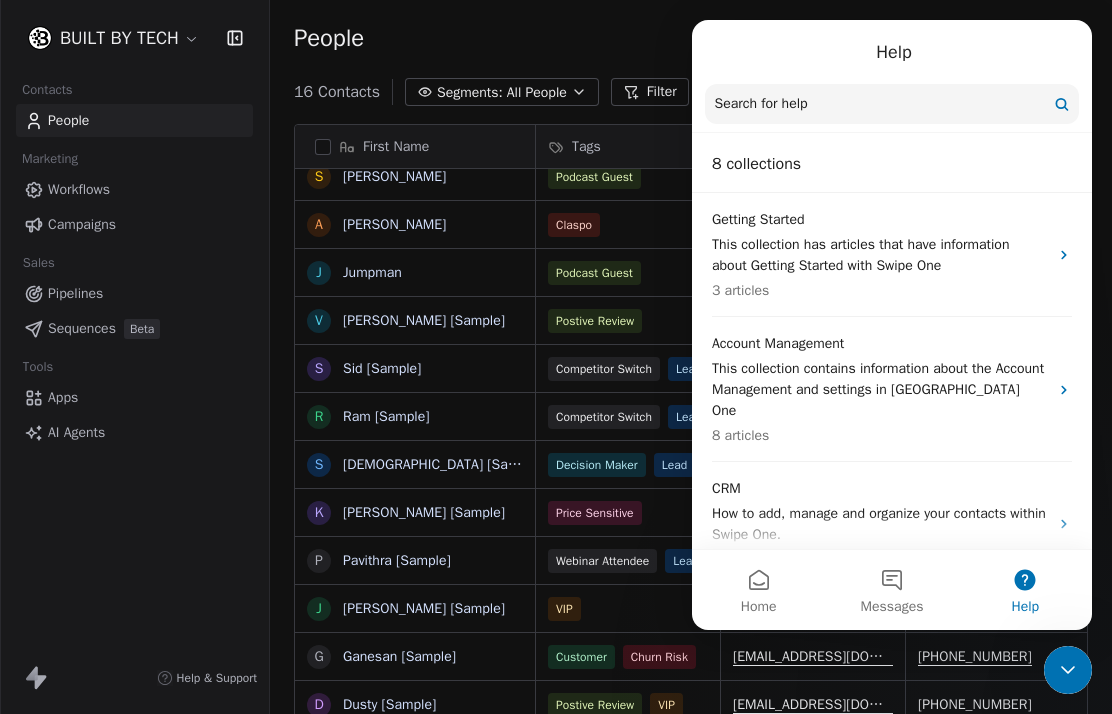click on "Search for help" at bounding box center [892, 104] 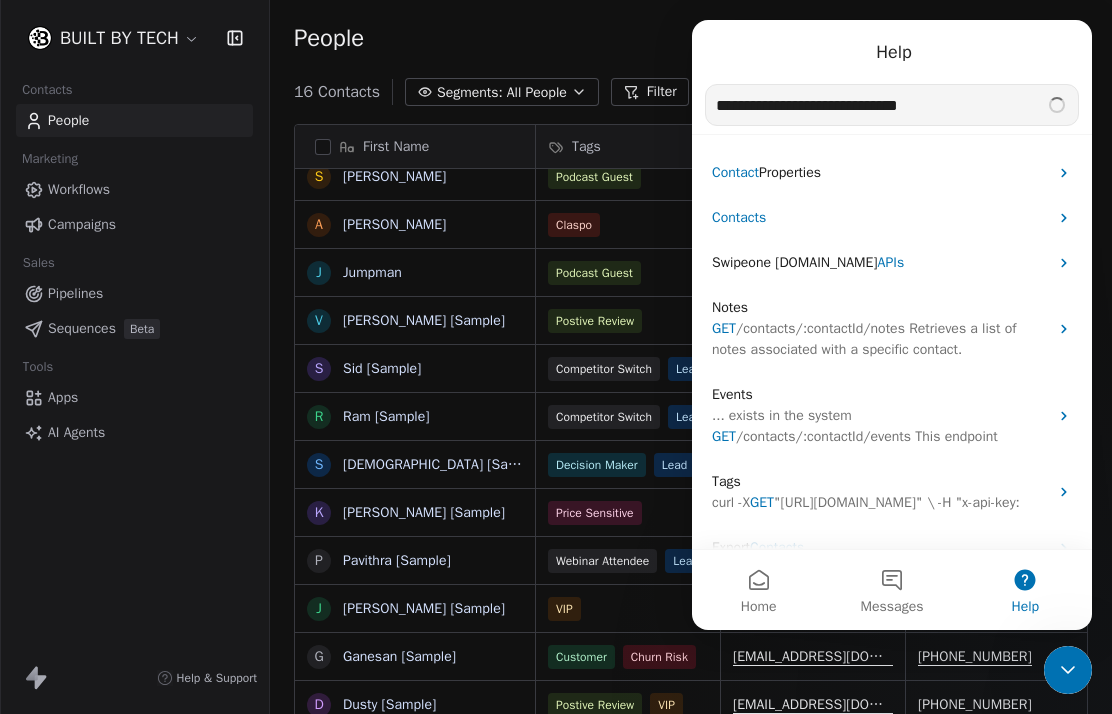 type on "**********" 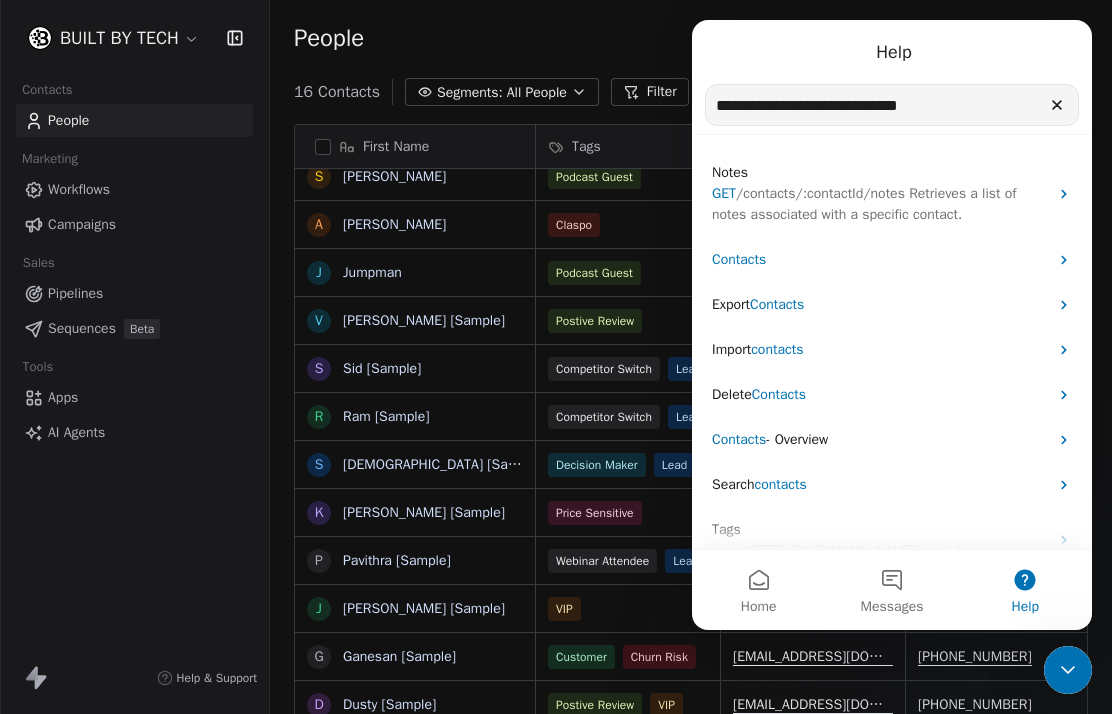 click on "/contacts/:contactId/notes
Retrieves a list of notes associated with a specific contact." at bounding box center [864, 204] 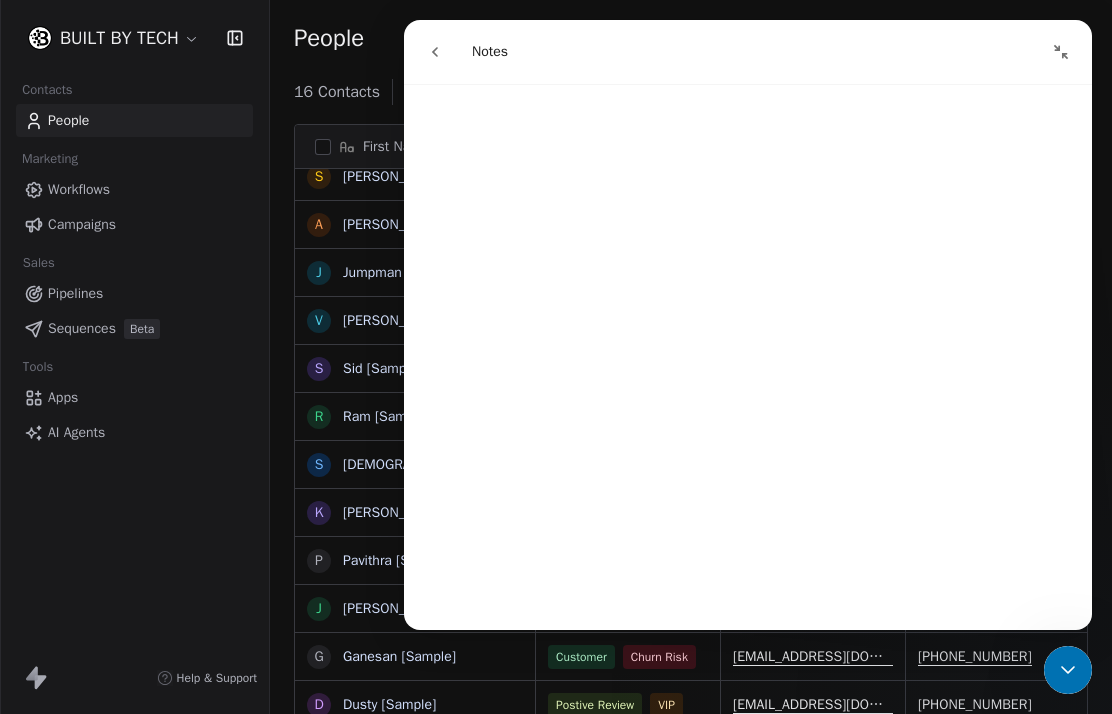 scroll, scrollTop: 308, scrollLeft: 0, axis: vertical 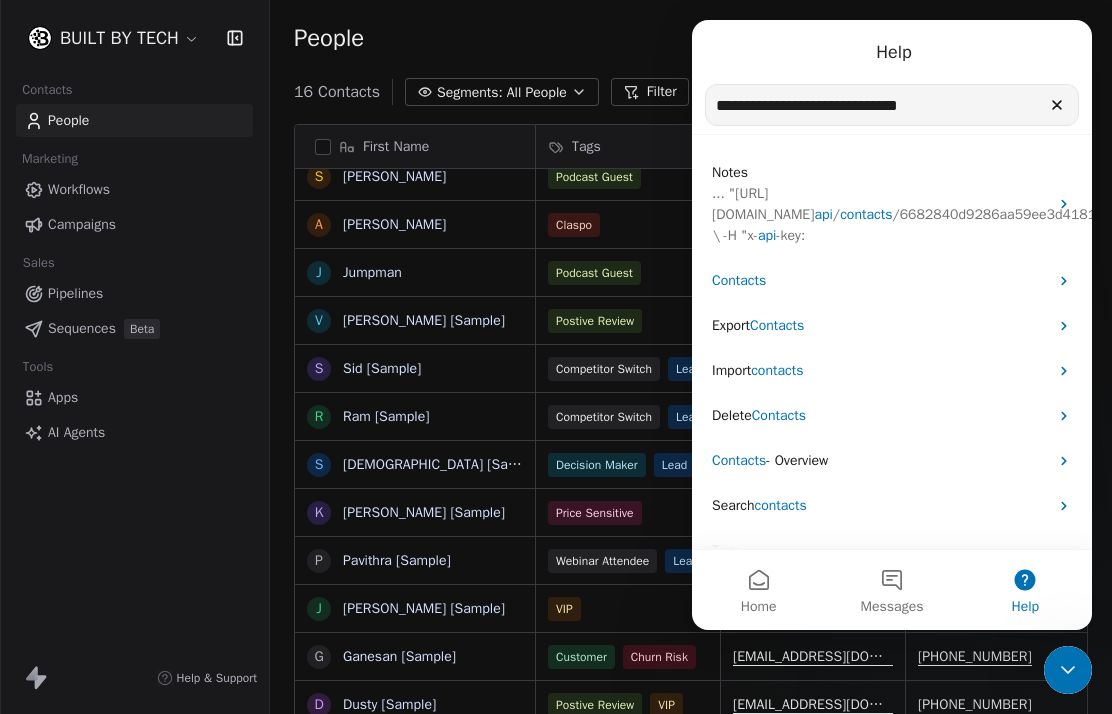 click on "People Settings  Add Contacts" at bounding box center (691, 38) 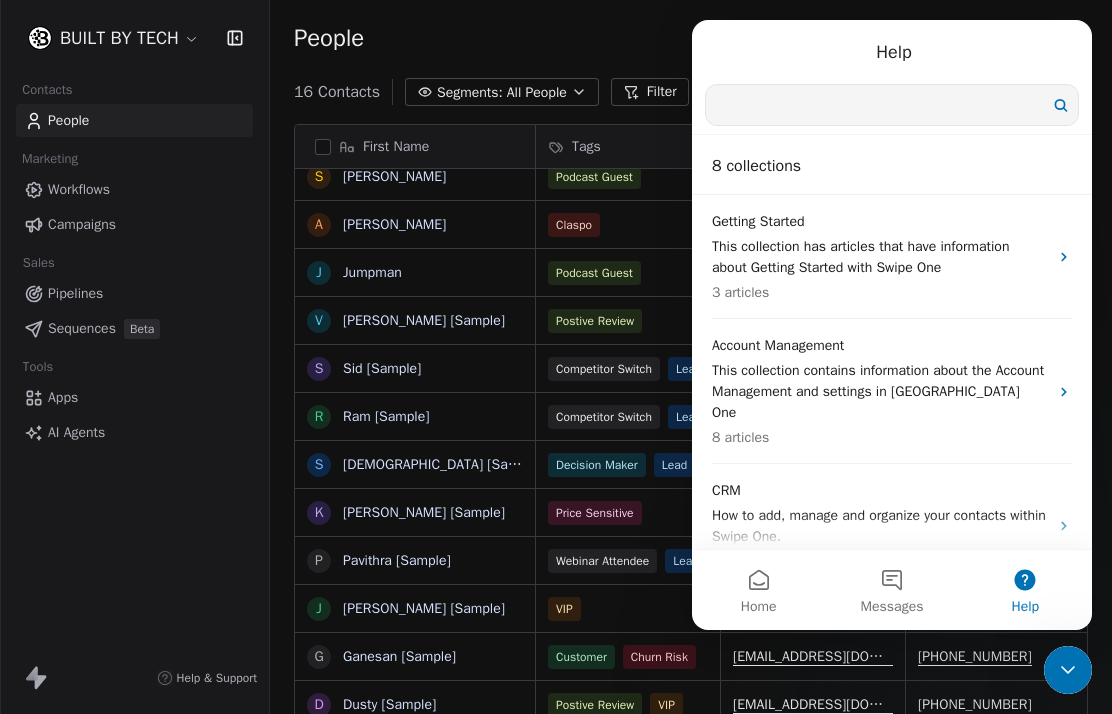 click on "Help" at bounding box center [1025, 590] 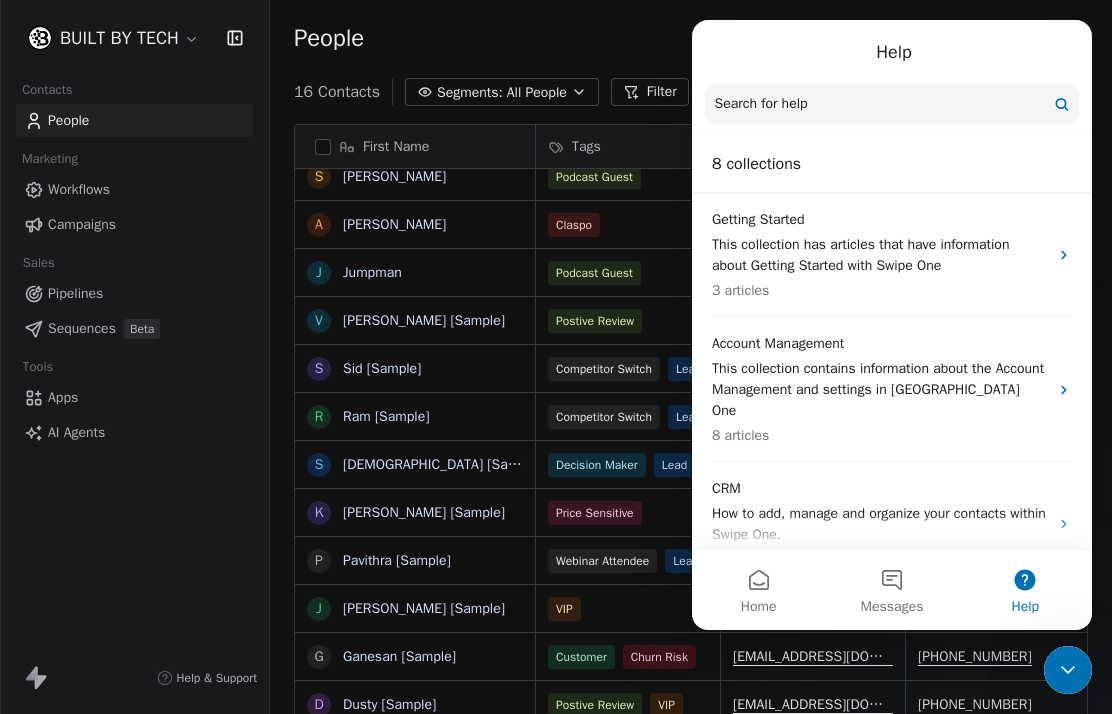 click on "Search for help" at bounding box center (892, 104) 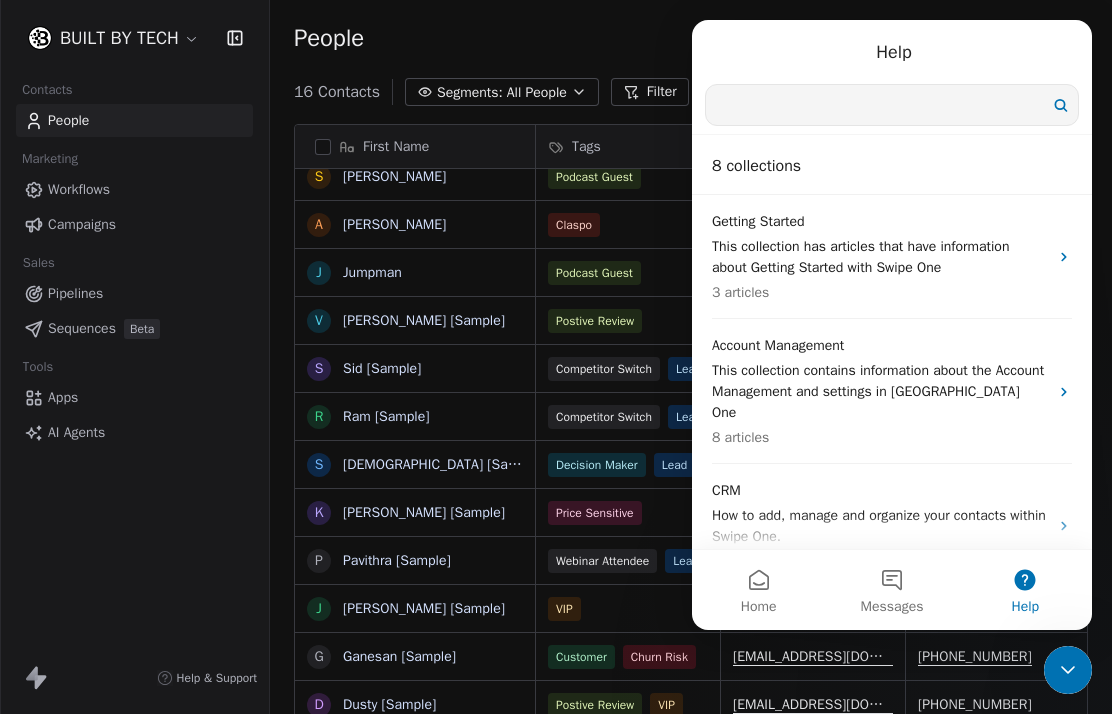 click on "Apps" at bounding box center [134, 397] 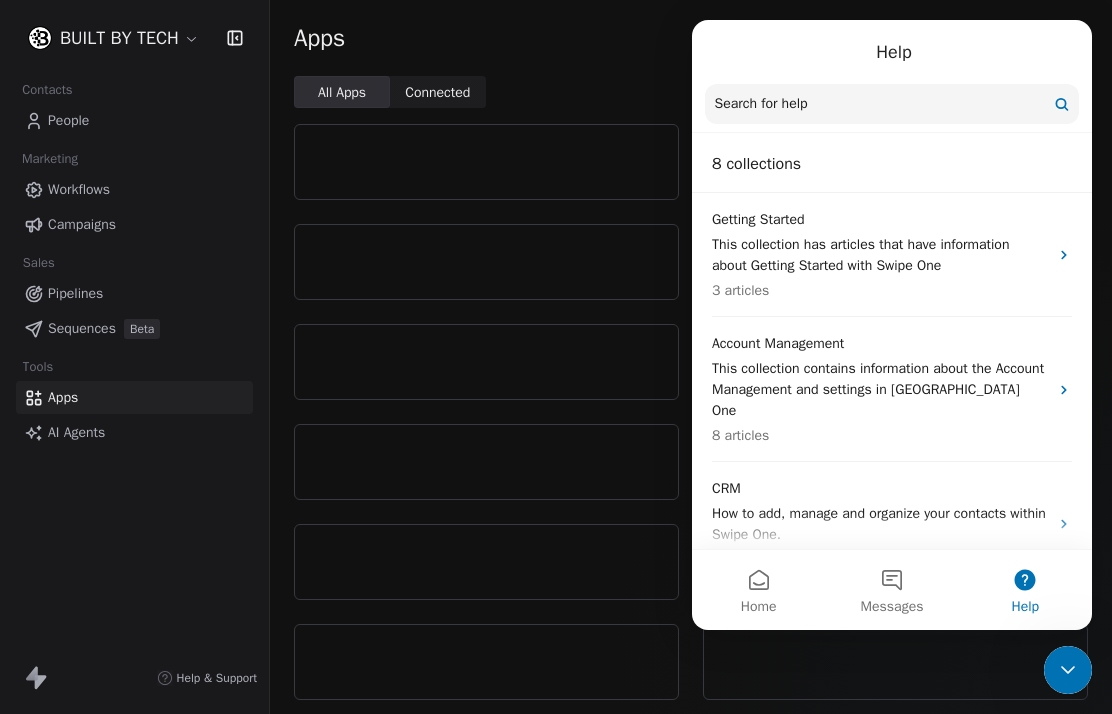 click on "Apps" at bounding box center (63, 397) 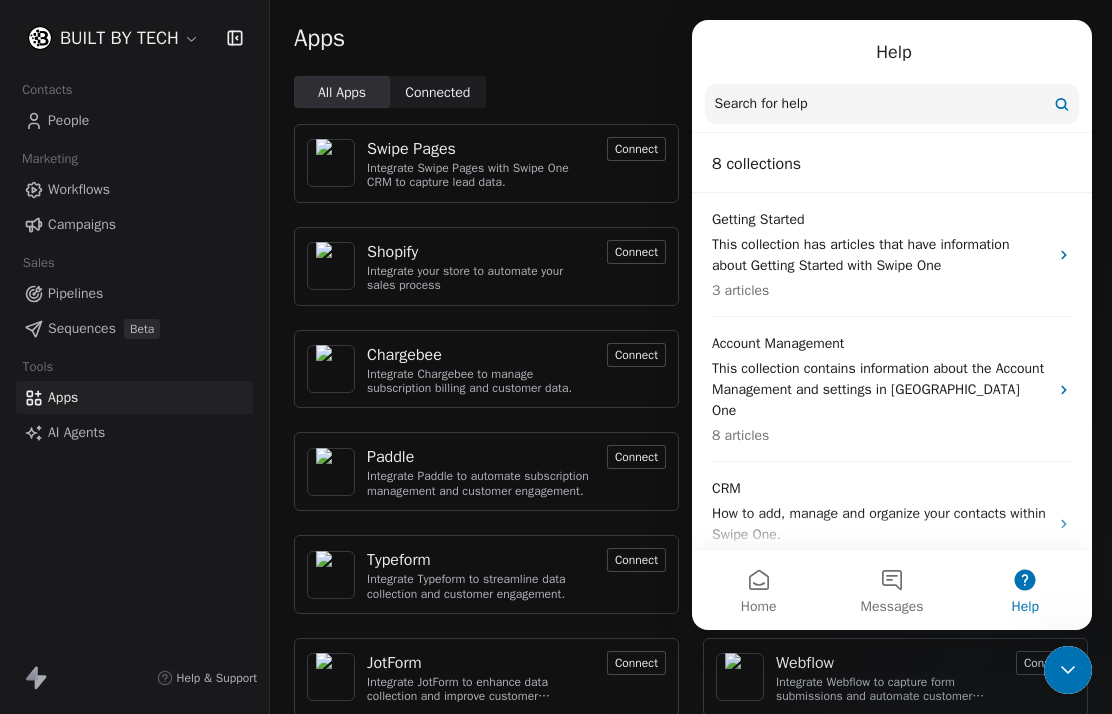 click 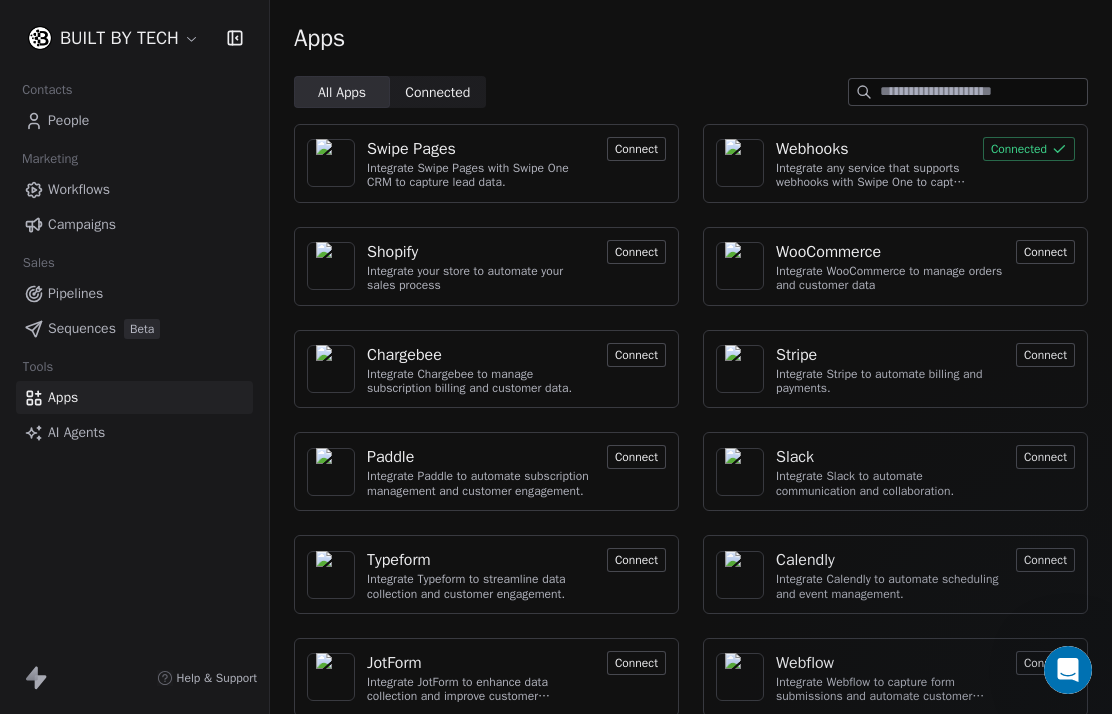 scroll, scrollTop: 0, scrollLeft: 0, axis: both 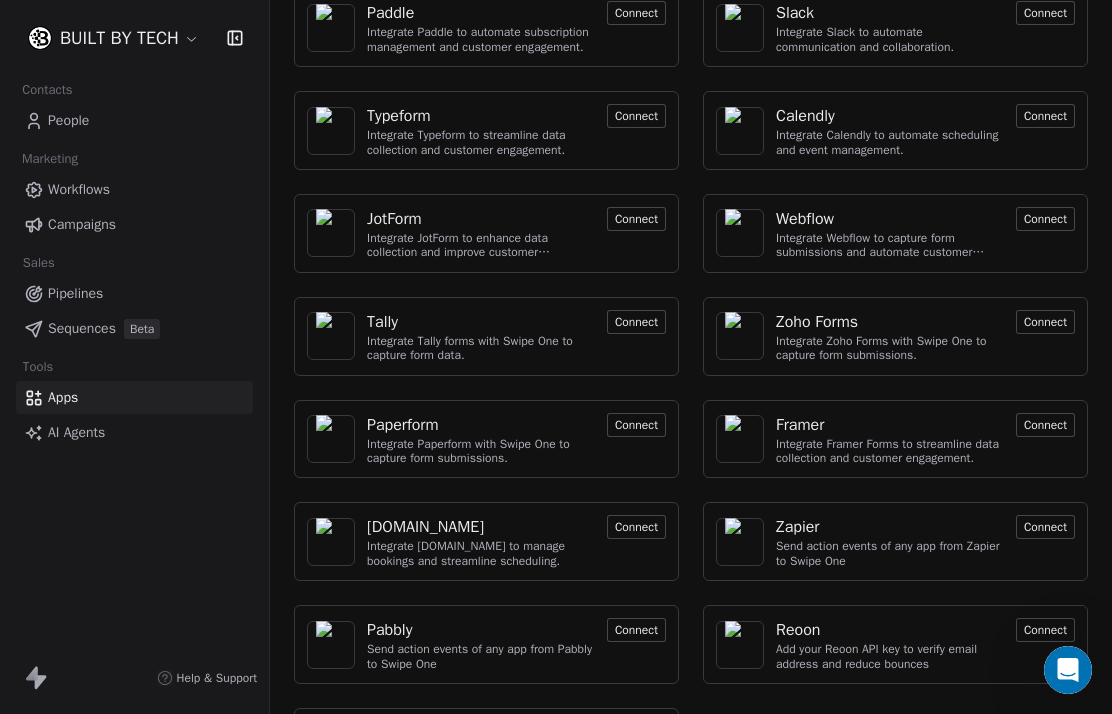 click on "Connect" at bounding box center [636, 630] 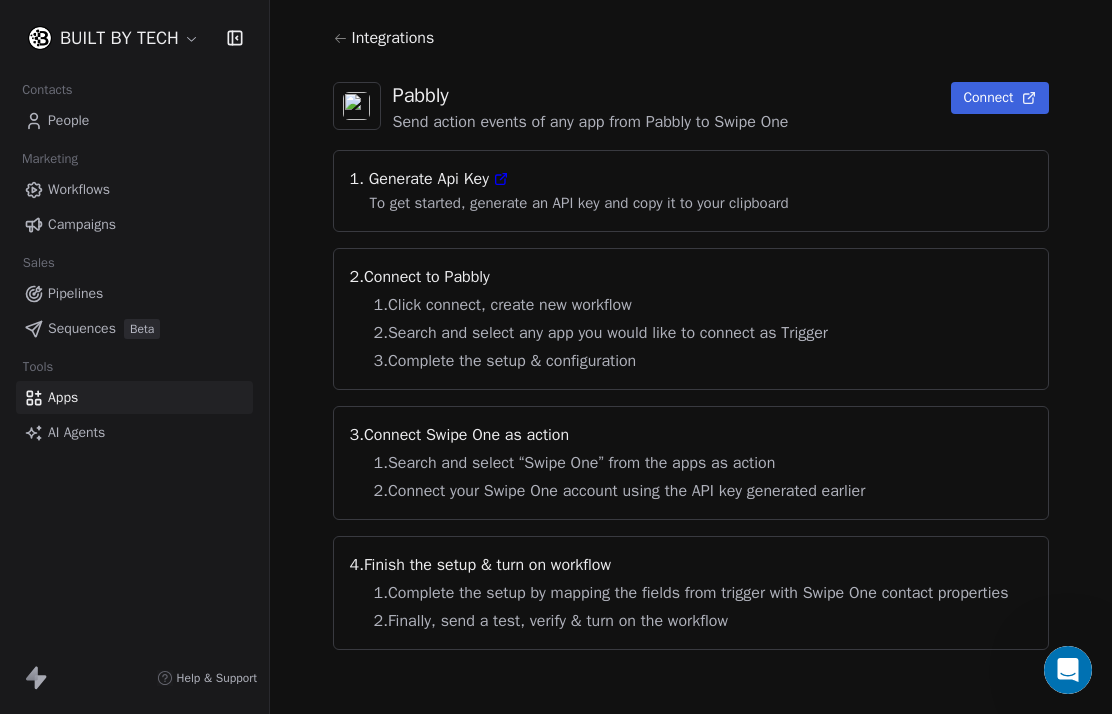 scroll, scrollTop: 0, scrollLeft: 0, axis: both 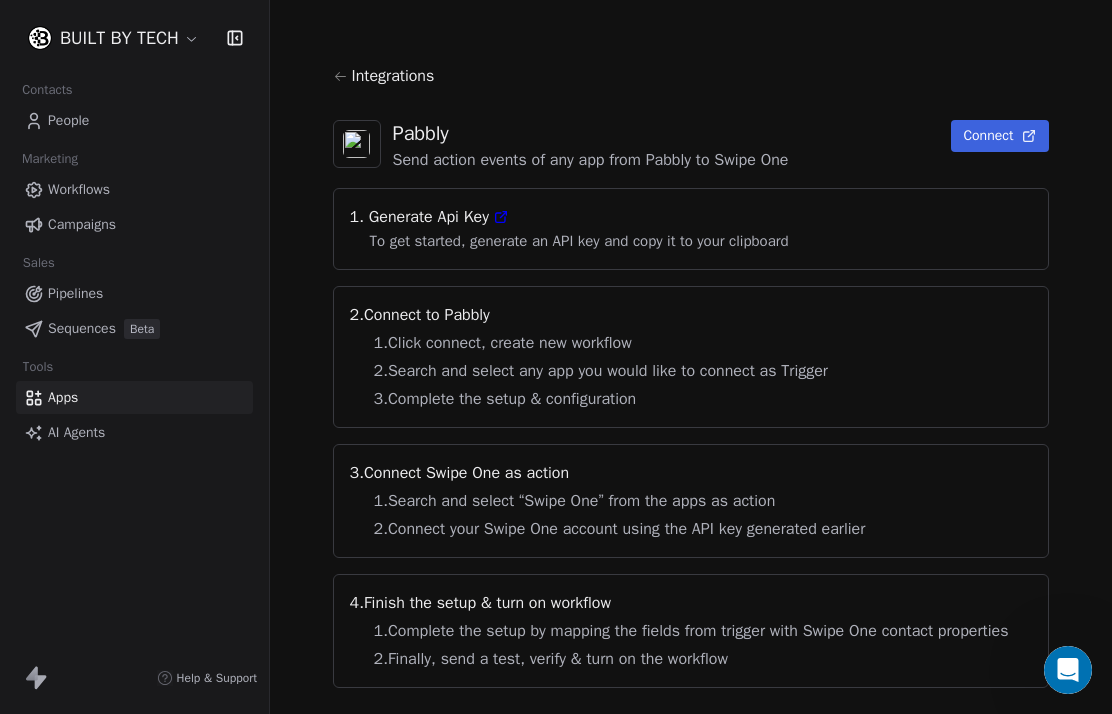 click on "Connect" at bounding box center [1000, 136] 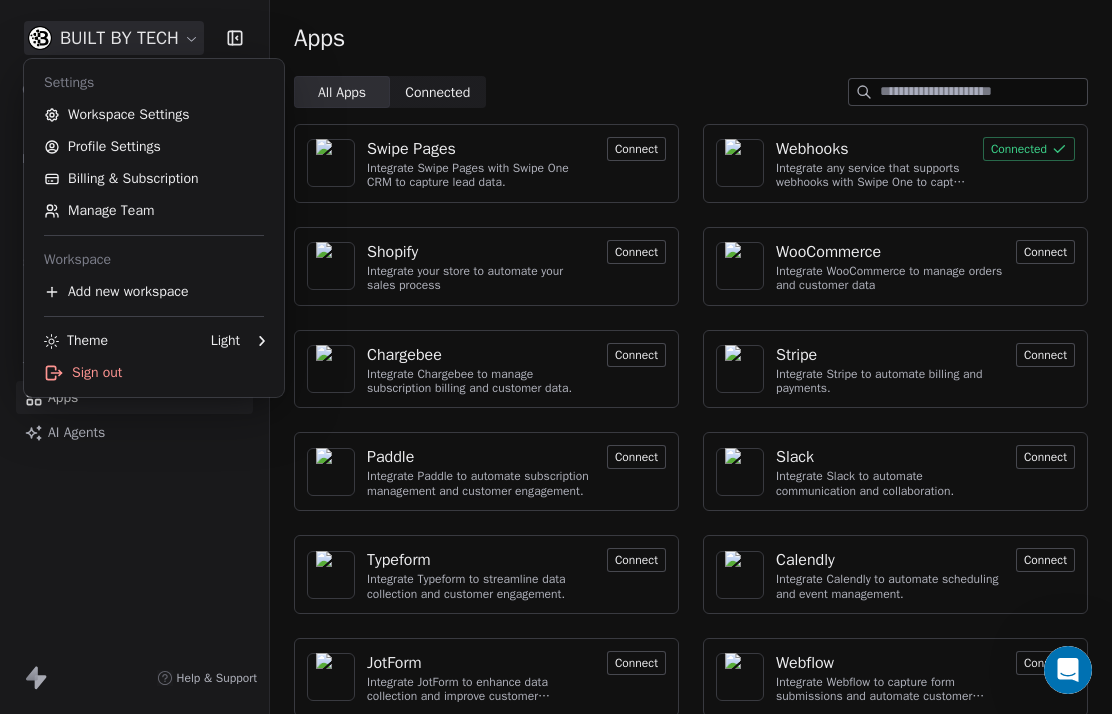 click on "Workspace Settings" at bounding box center [154, 115] 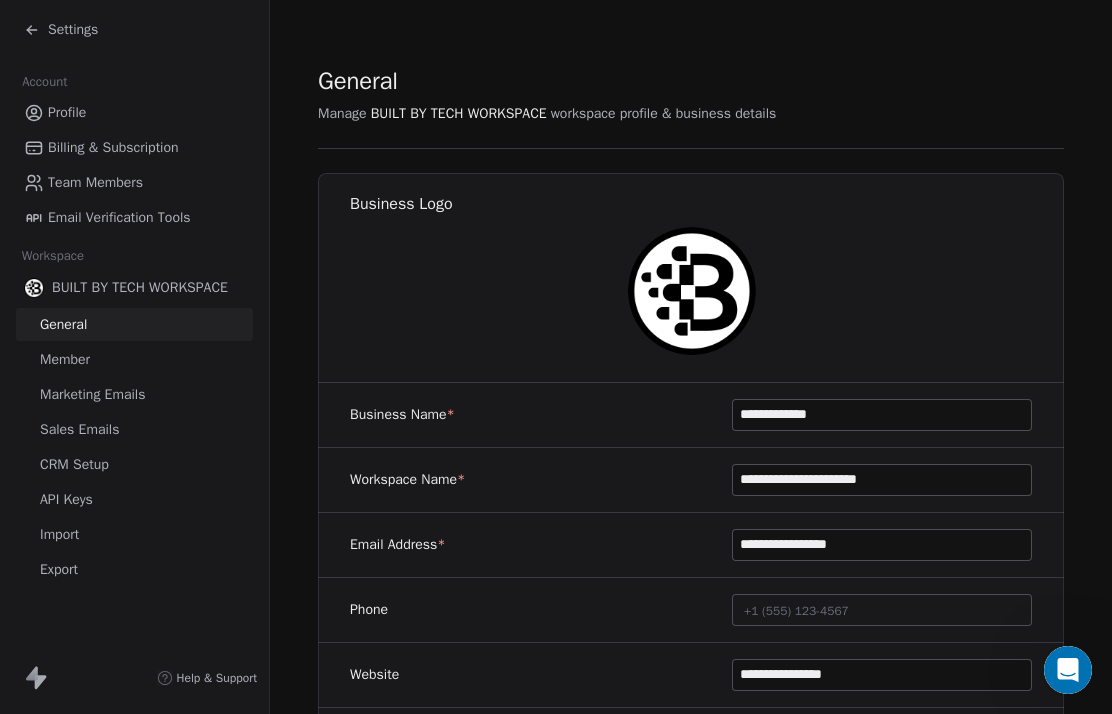click on "API Keys" at bounding box center (66, 499) 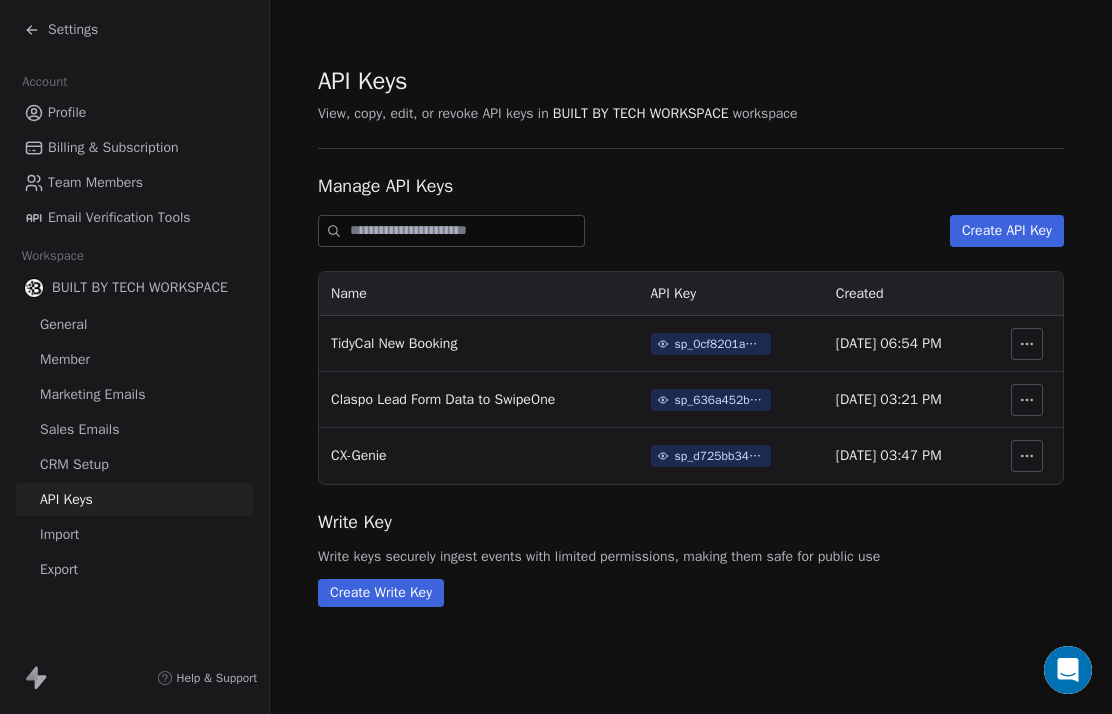 click on "Create API Key" at bounding box center [1007, 231] 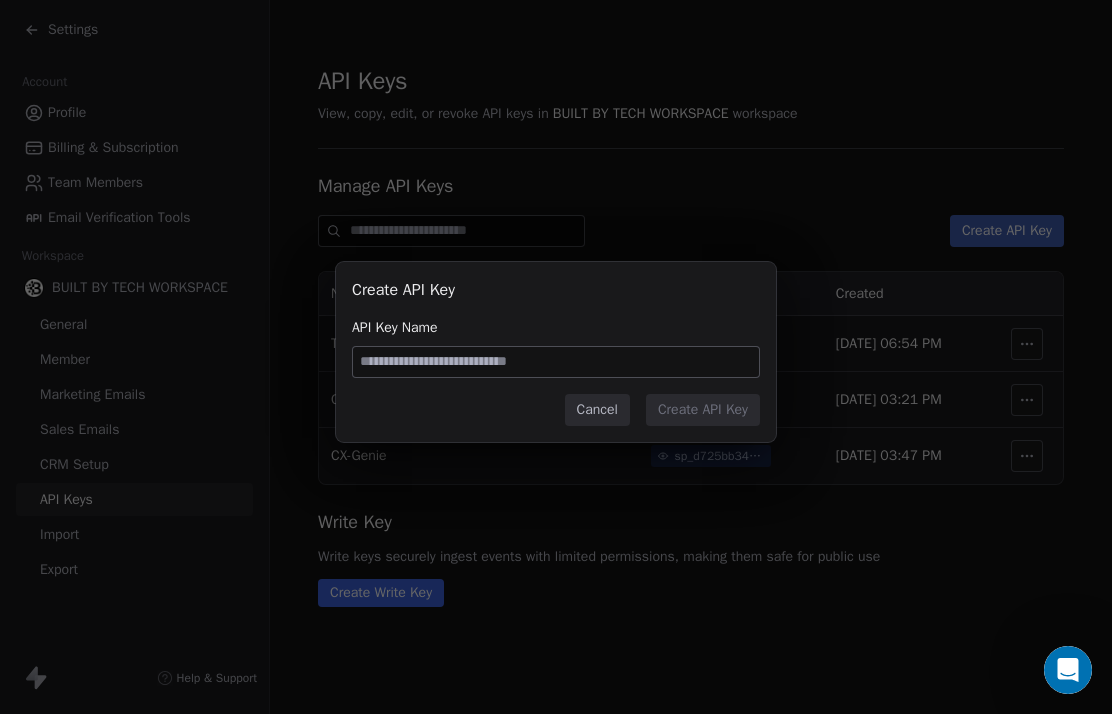 click at bounding box center [556, 362] 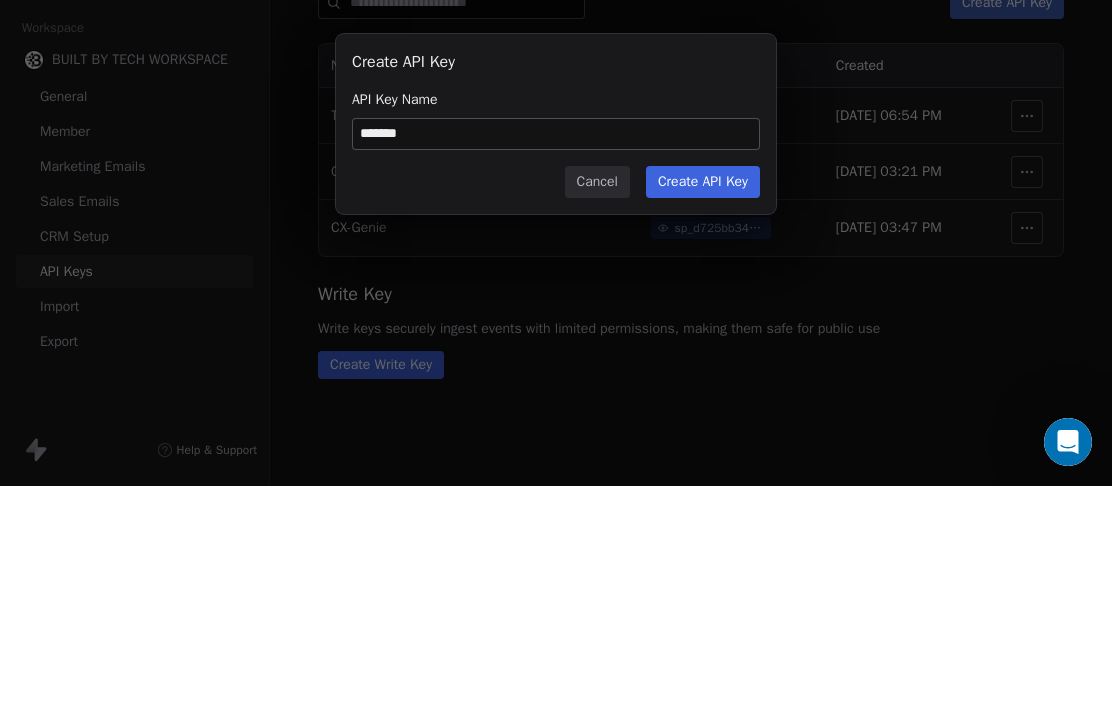 click on "******" at bounding box center [556, 362] 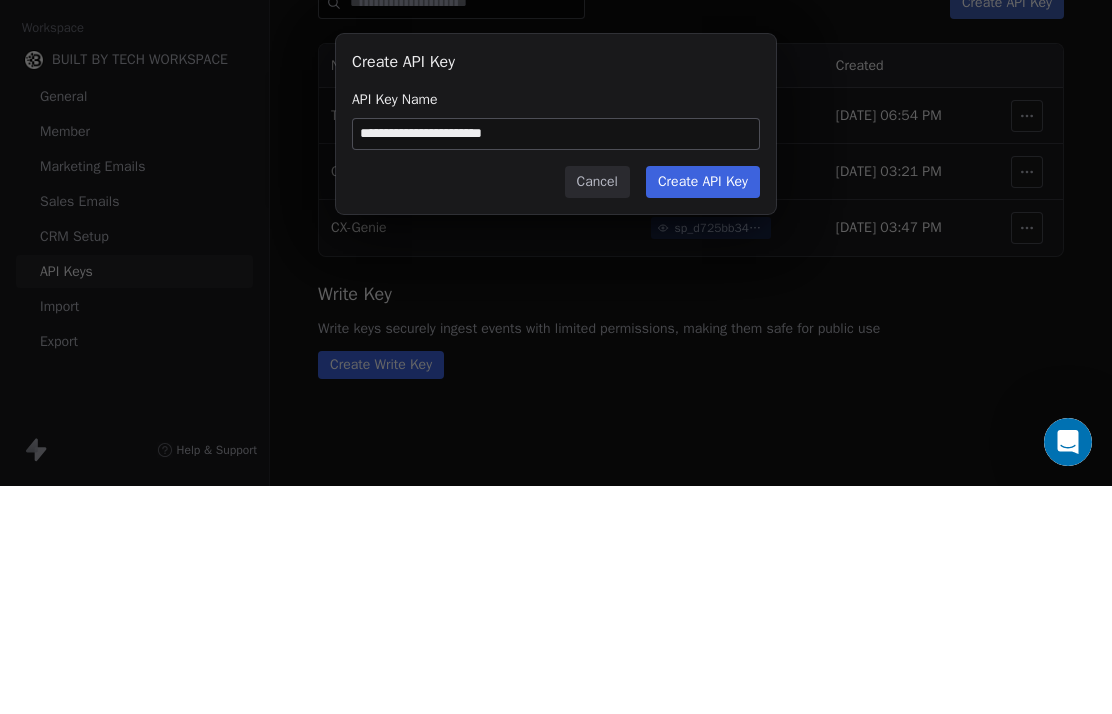 type on "**********" 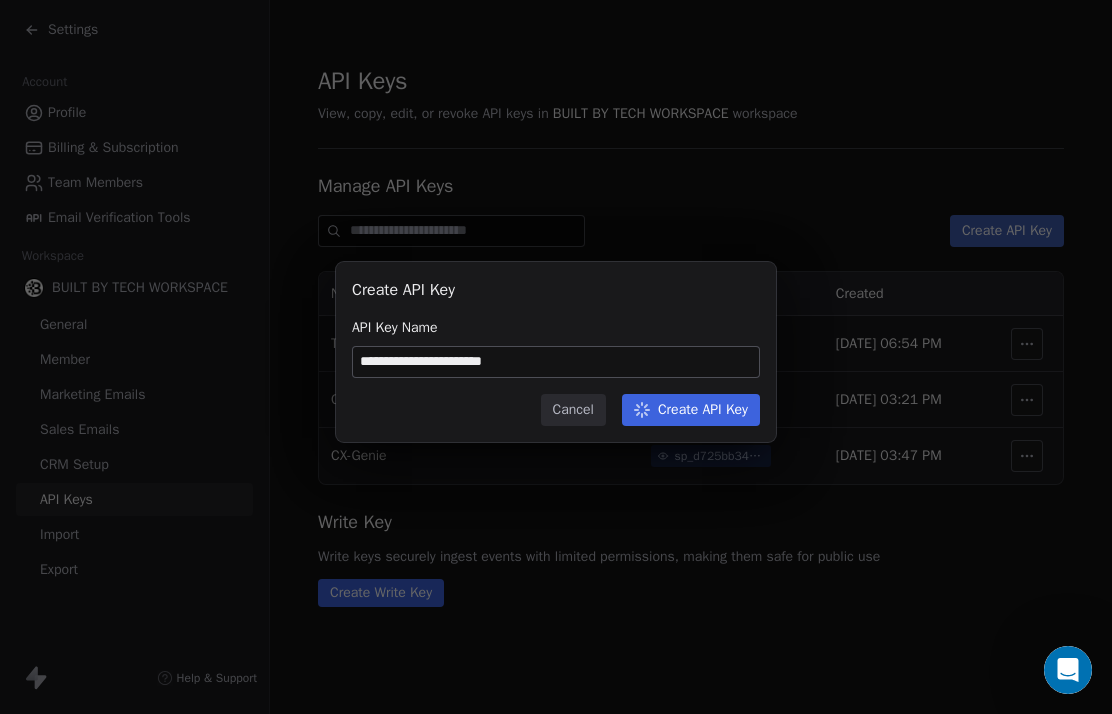 type 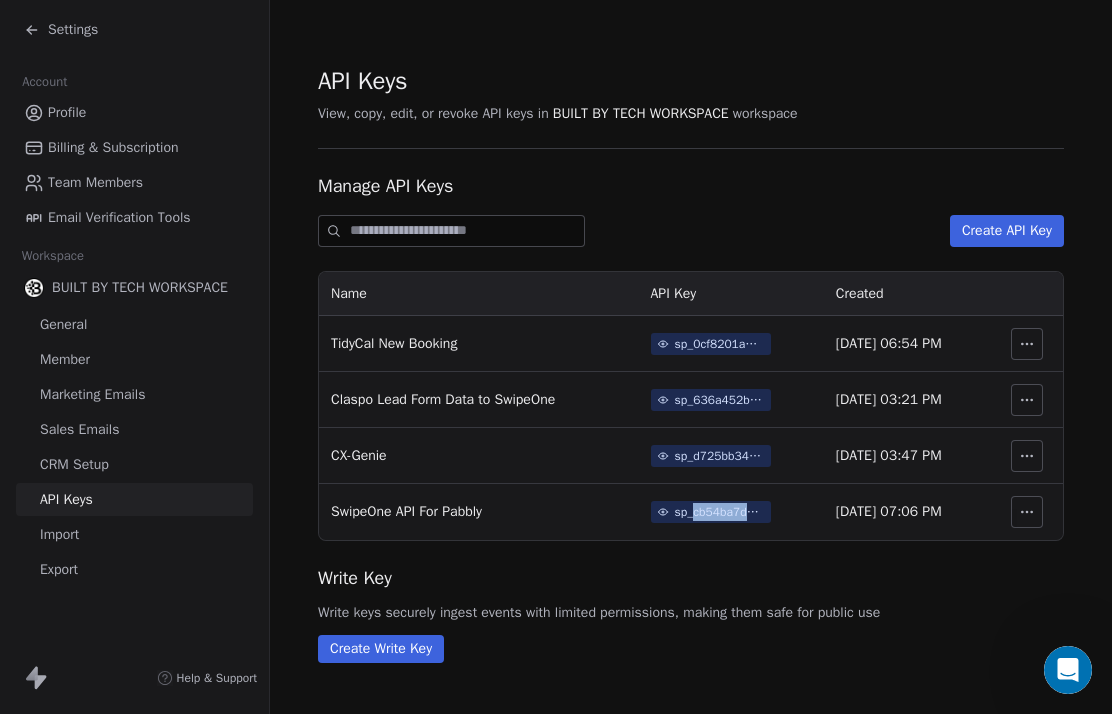 scroll, scrollTop: 0, scrollLeft: 0, axis: both 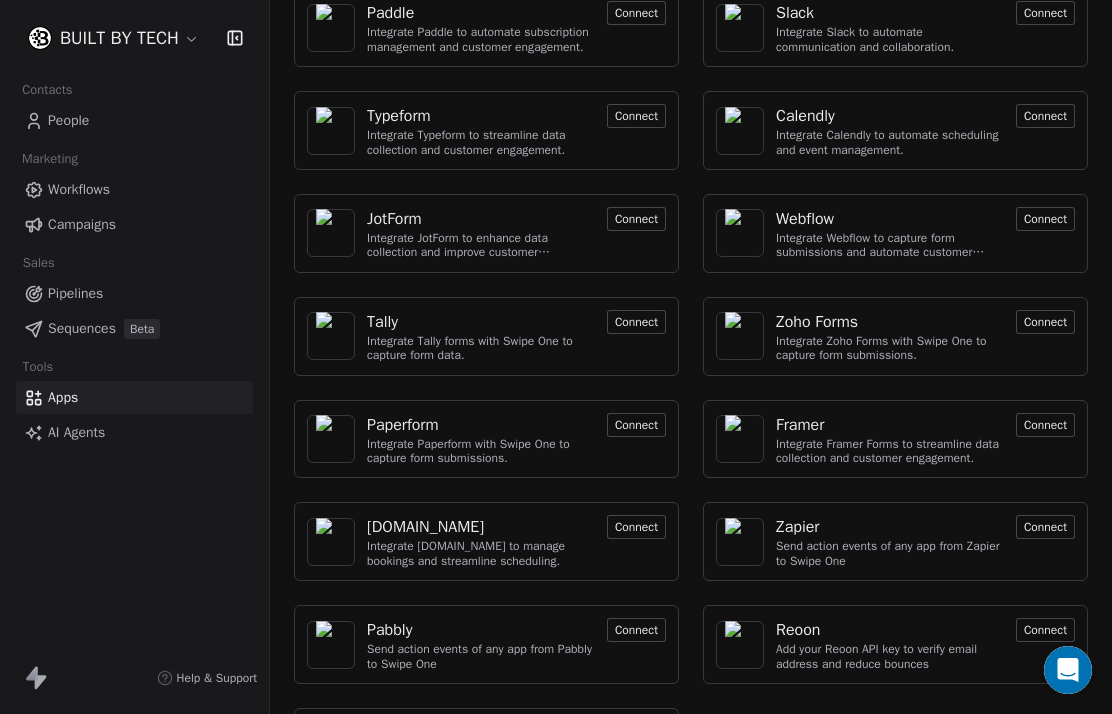 click on "Connect" at bounding box center (636, 630) 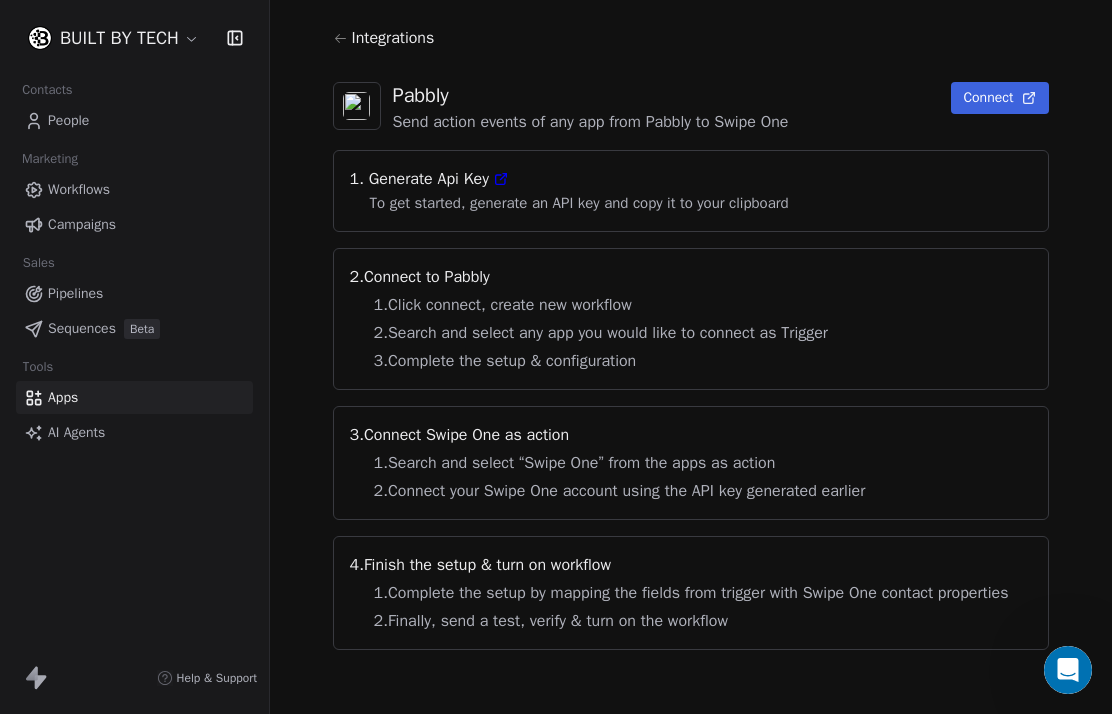 scroll, scrollTop: 0, scrollLeft: 0, axis: both 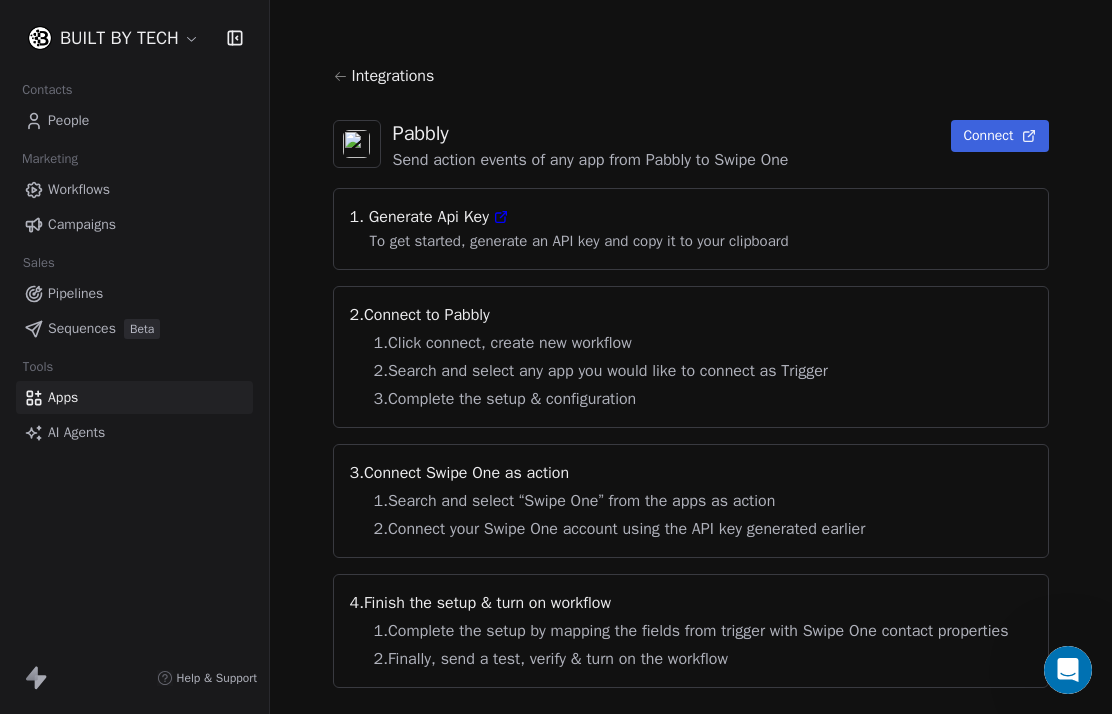 click on "AI Agents" at bounding box center [76, 432] 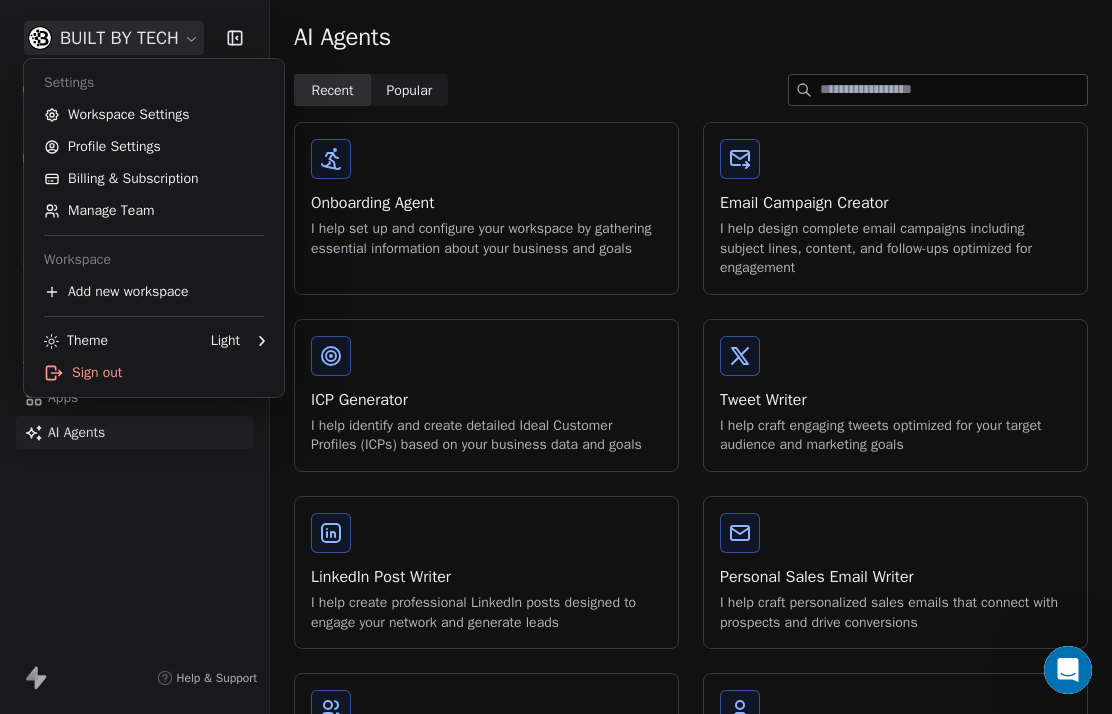 click on "BUILT BY TECH Contacts People Marketing Workflows Campaigns Sales Pipelines Sequences Beta Tools Apps AI Agents Help & Support AI Agents Recent Recent Popular Popular Onboarding Agent I help set up and configure your workspace by gathering essential information about your business and goals Email Campaign Creator I help design complete email campaigns including subject lines, content, and follow-ups optimized for engagement ICP Generator I help identify and create detailed Ideal Customer Profiles (ICPs) based on your business data and goals Tweet Writer I help craft engaging tweets optimized for your target audience and marketing goals LinkedIn Post Writer I help create professional LinkedIn posts designed to engage your network and generate leads Personal Sales Email Writer I help craft personalized sales emails that connect with prospects and drive conversions Lead Research I help research and gather information about potential leads to help you understand their needs and interests Lead Qualifier" at bounding box center (556, 357) 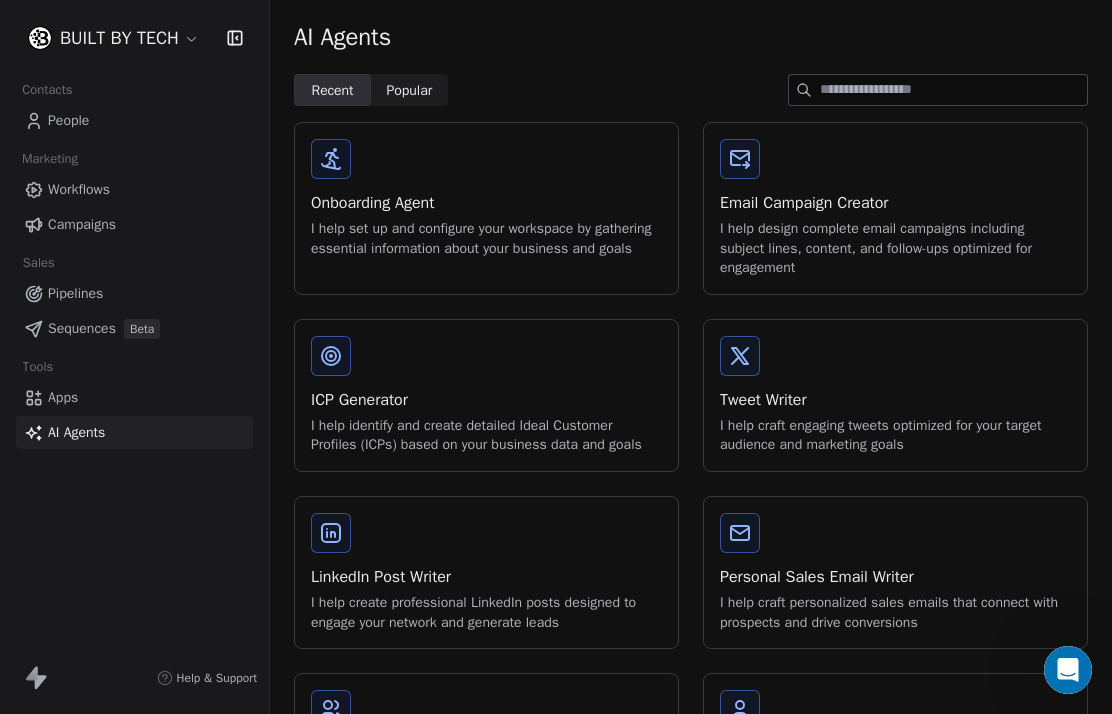 click on "Apps" at bounding box center (63, 397) 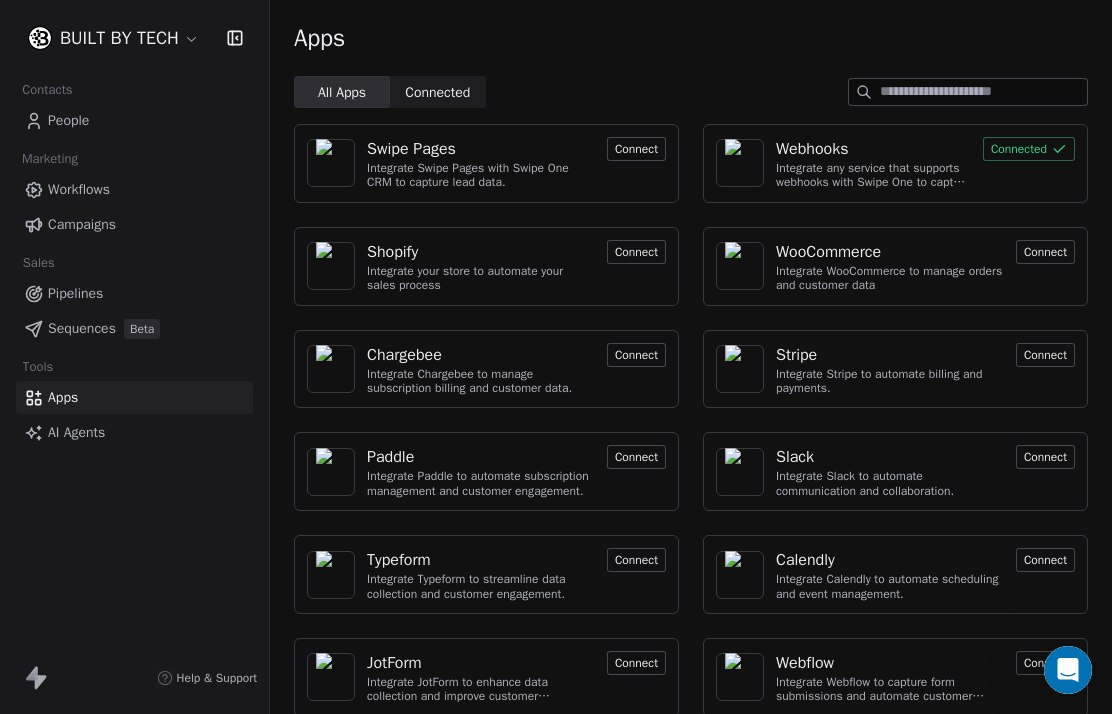 click on "Webhooks" at bounding box center [812, 149] 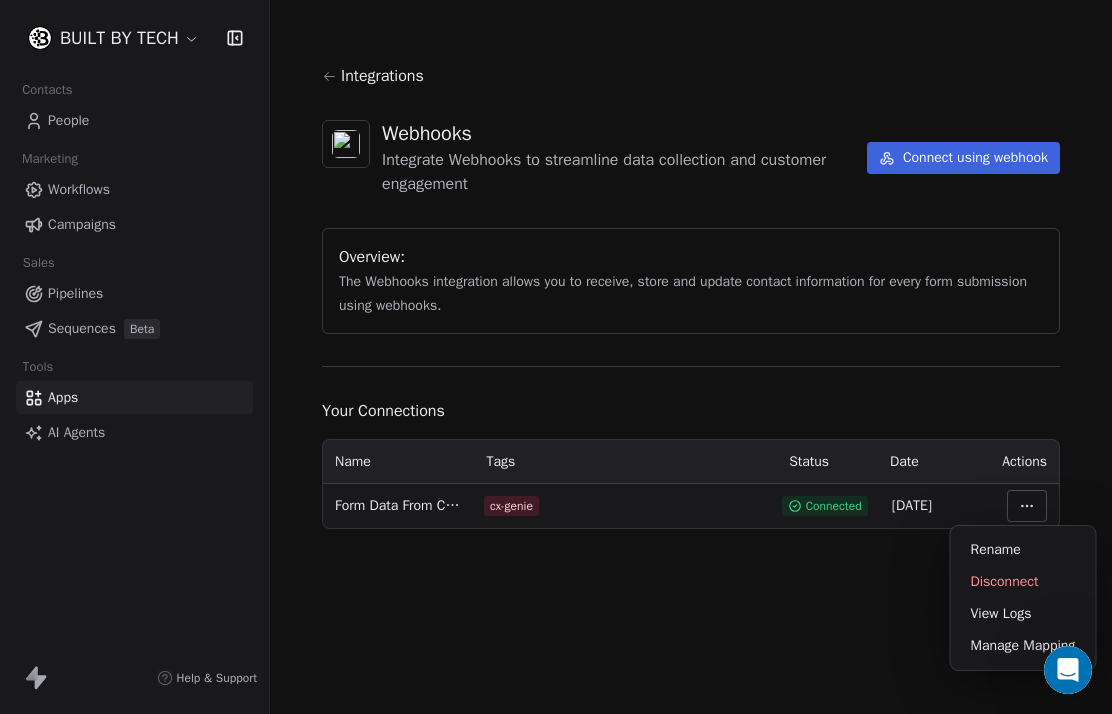 click on "BUILT BY TECH Contacts People Marketing Workflows Campaigns Sales Pipelines Sequences Beta Tools Apps AI Agents Help & Support Integrations Webhooks Integrate Webhooks to streamline data collection and customer engagement Connect using webhook Overview: The Webhooks integration allows you to receive, store and update contact information for every form submission using webhooks. Your Connections Name Tags Status Date Actions Form Data From CX-Genie App cx-genie Connected [DATE]   Rename Disconnect View Logs Manage Mapping" at bounding box center (556, 357) 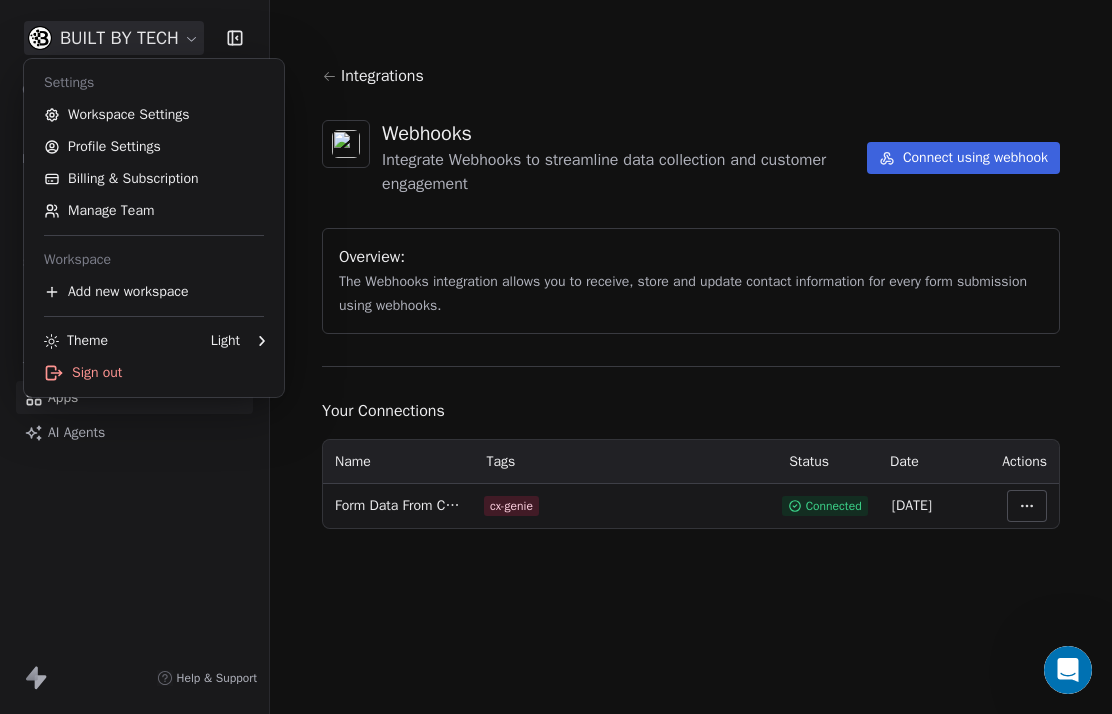 click on "Workspace Settings" at bounding box center (154, 115) 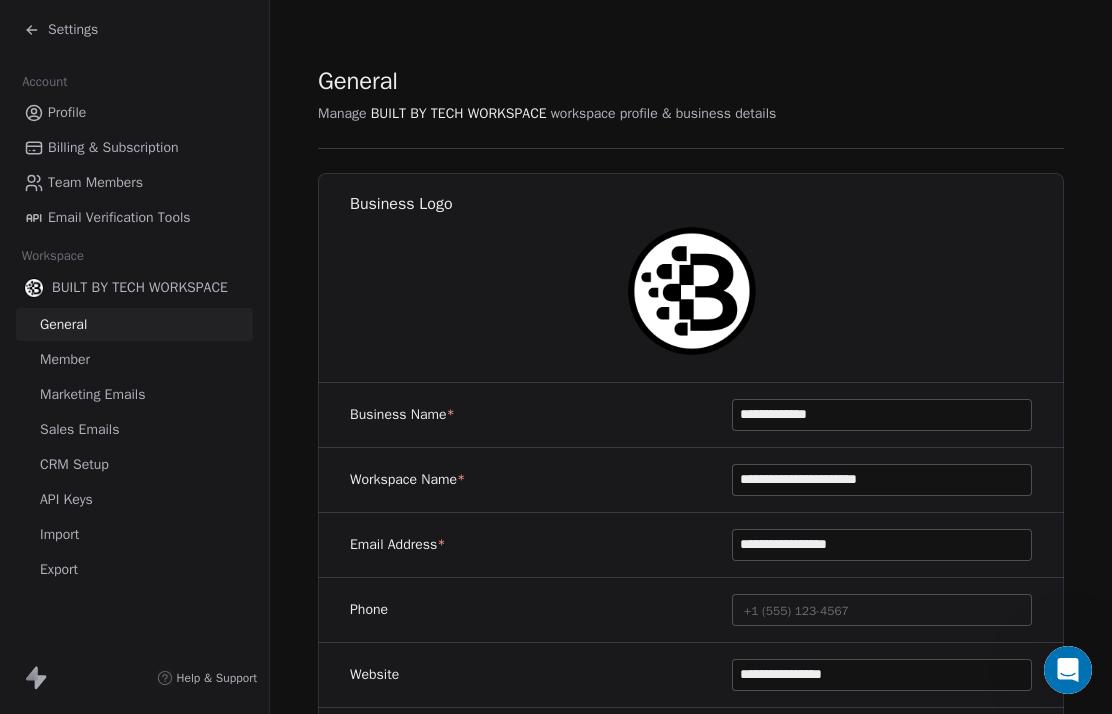 click on "API Keys" at bounding box center [66, 499] 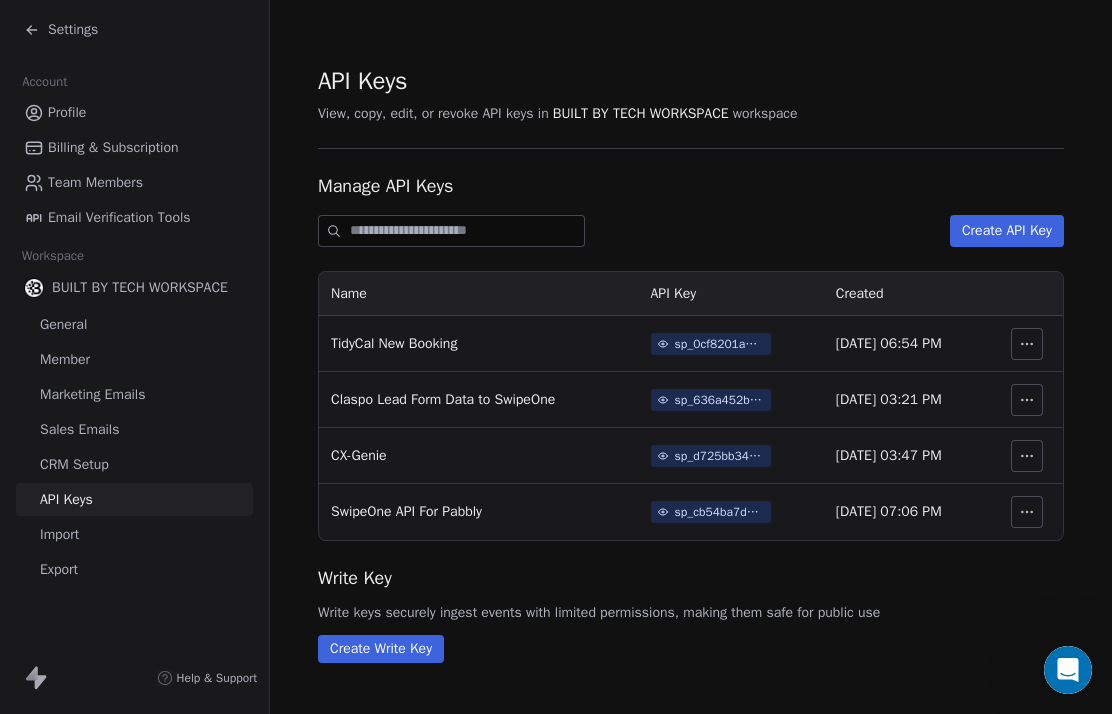 click on "sp_cb54ba7d9dca43bf8d0296eb6a1aae2a" at bounding box center (720, 512) 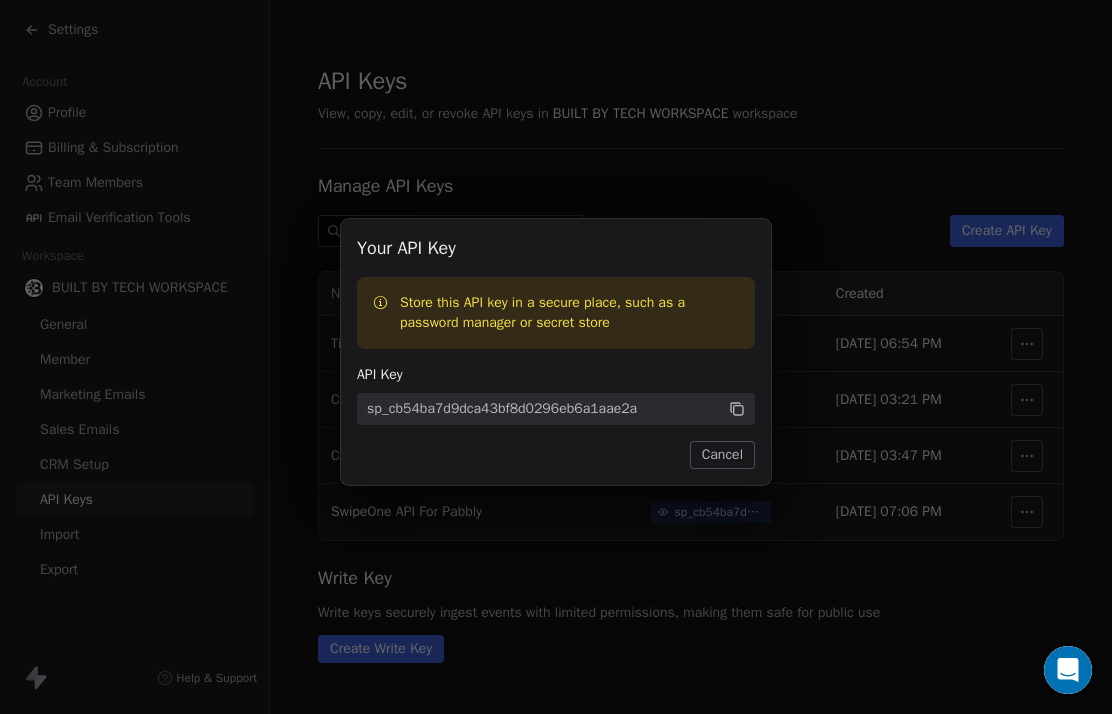 click 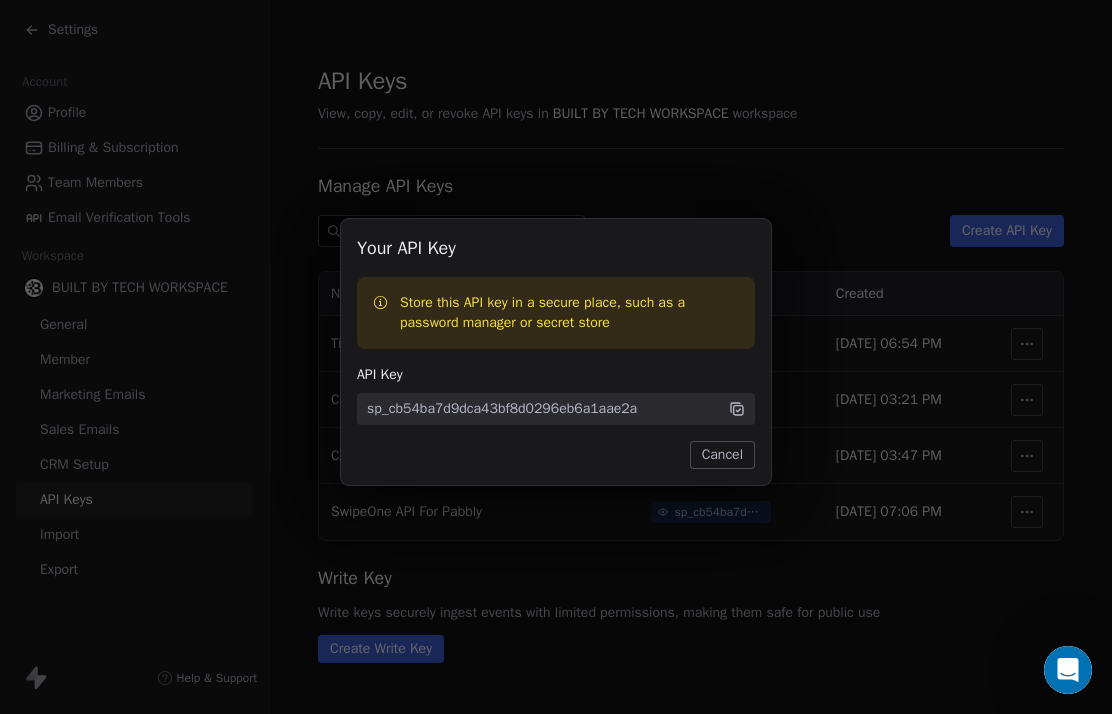 click 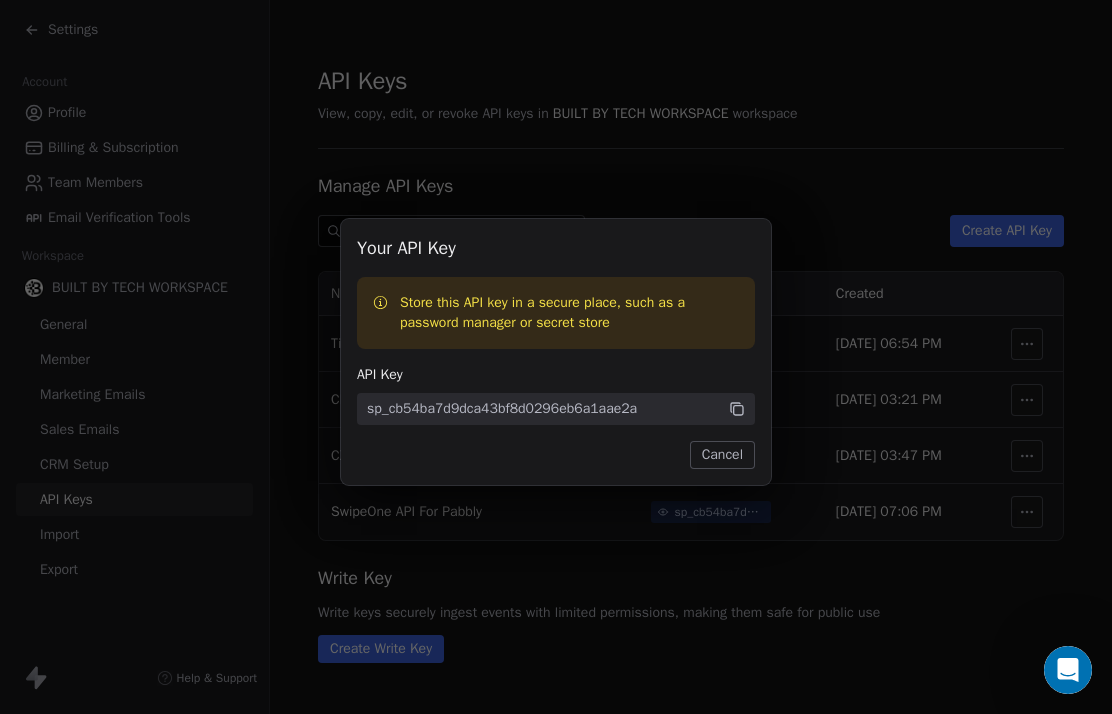 click 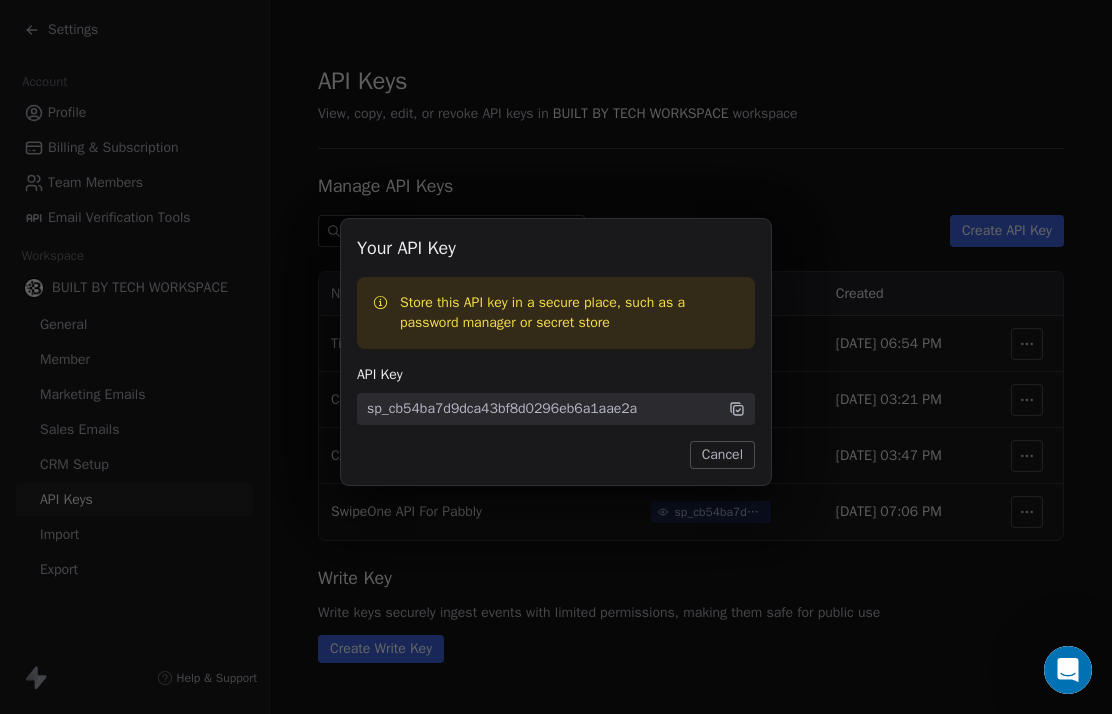 click 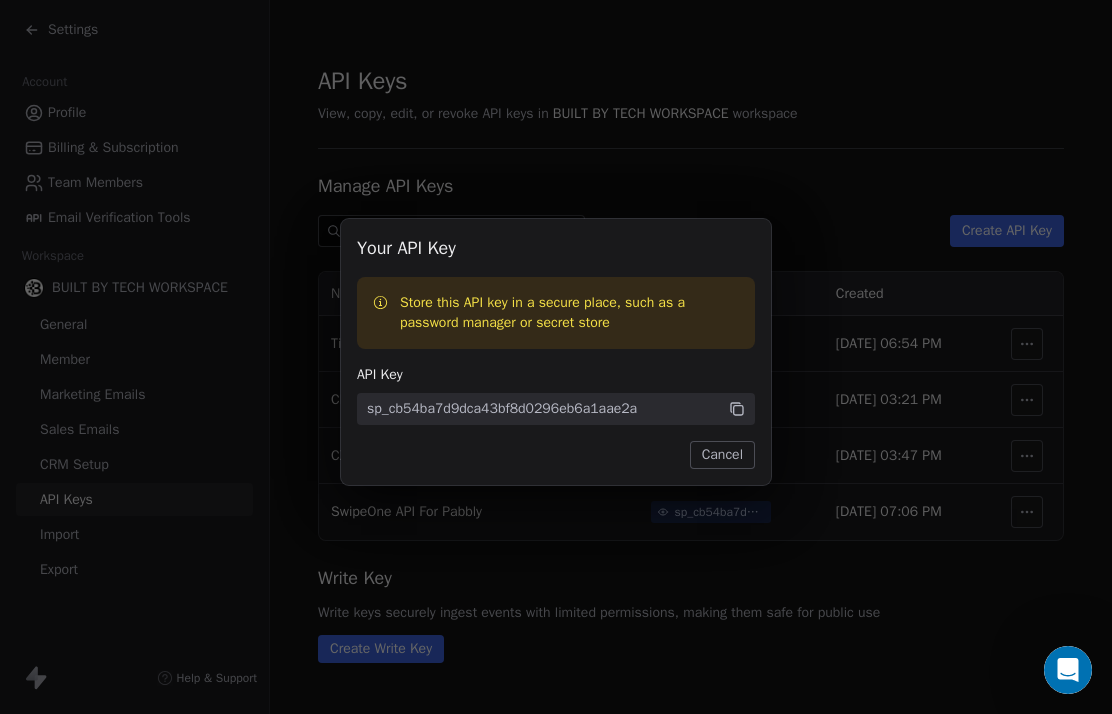 click on "Cancel" at bounding box center [722, 455] 